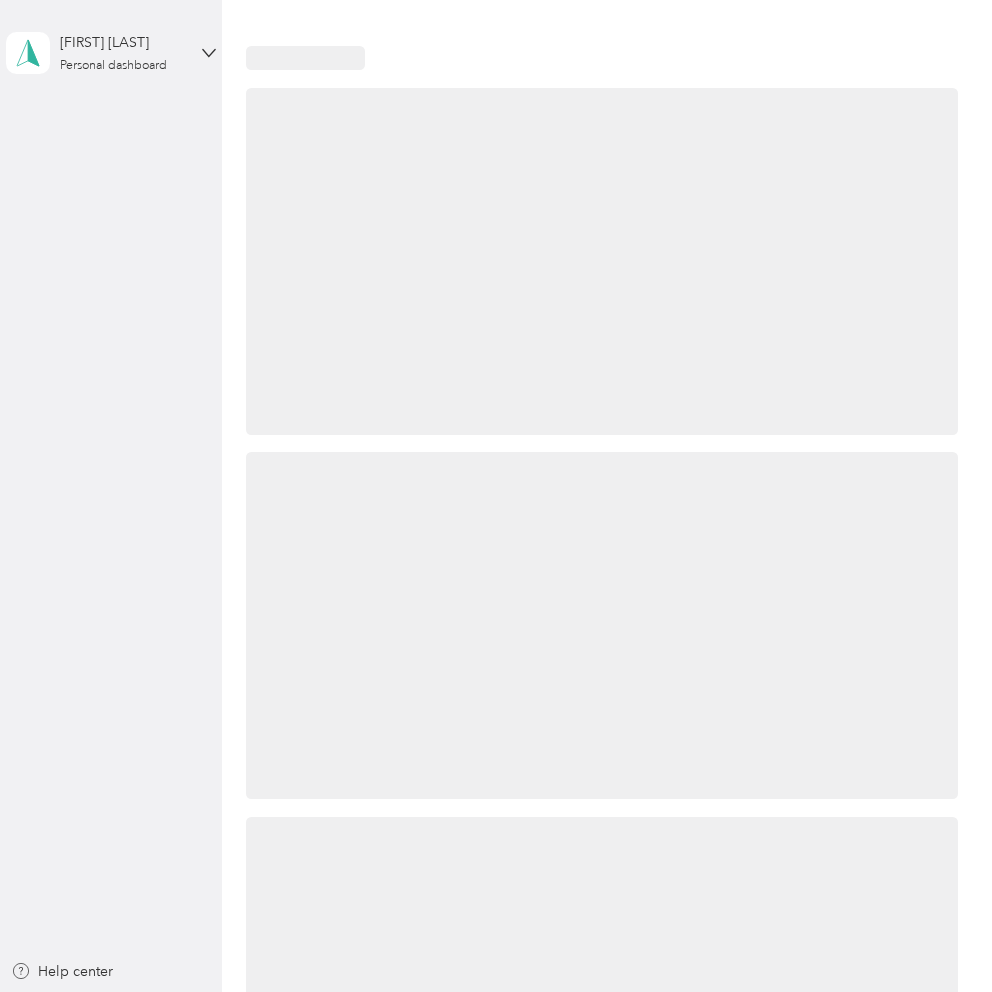 scroll, scrollTop: 0, scrollLeft: 0, axis: both 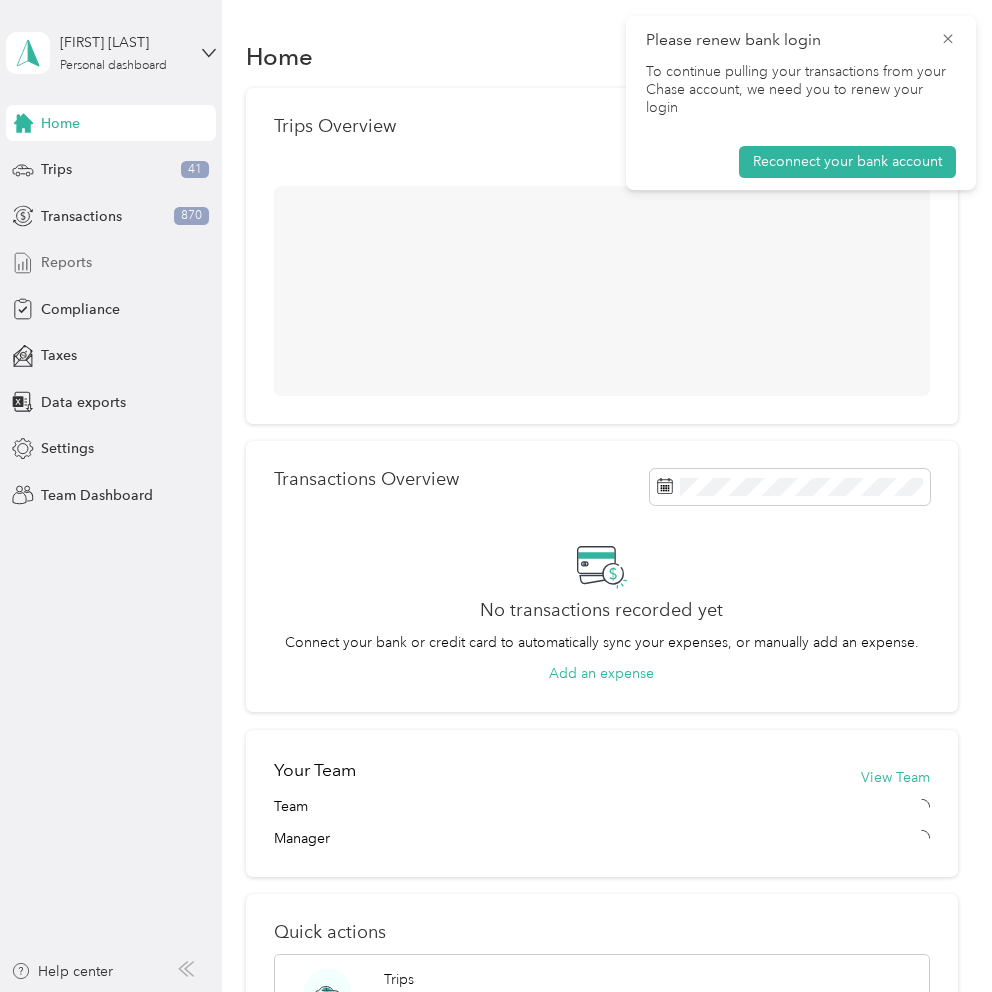 click on "Reports" at bounding box center [111, 263] 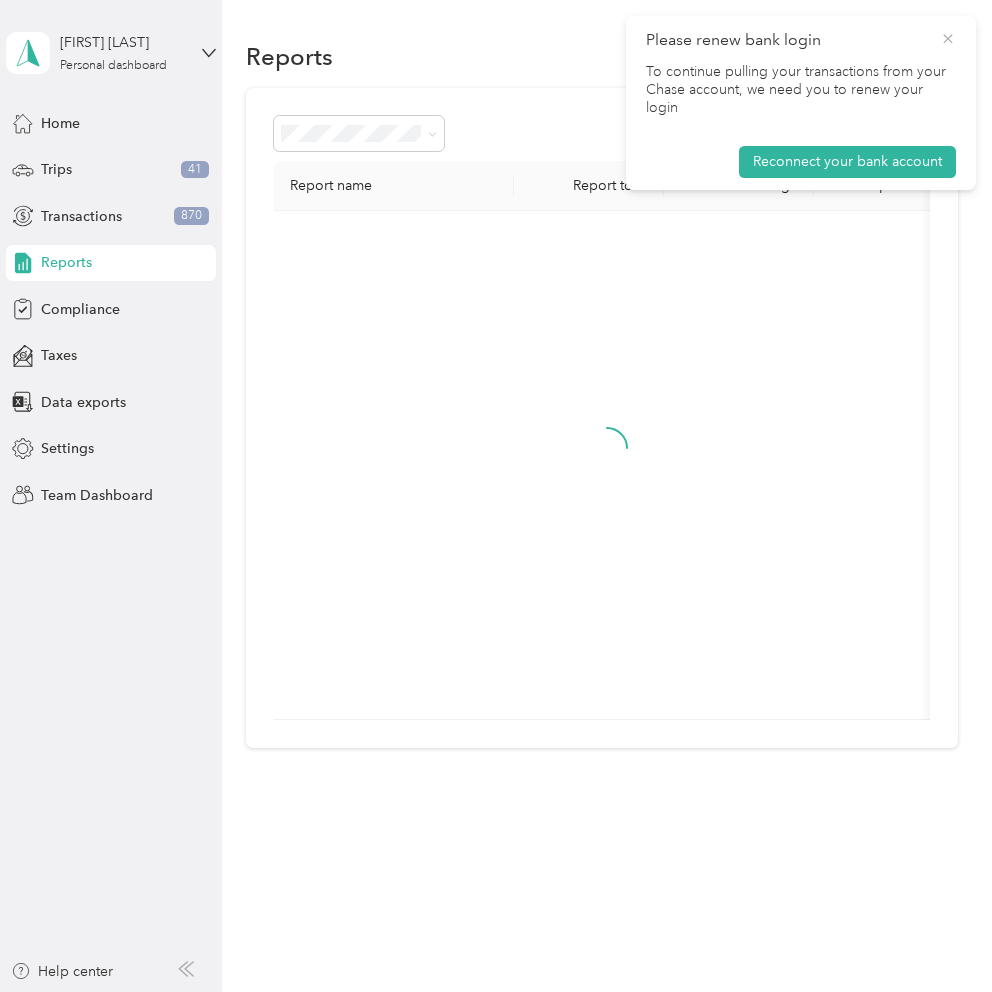 click 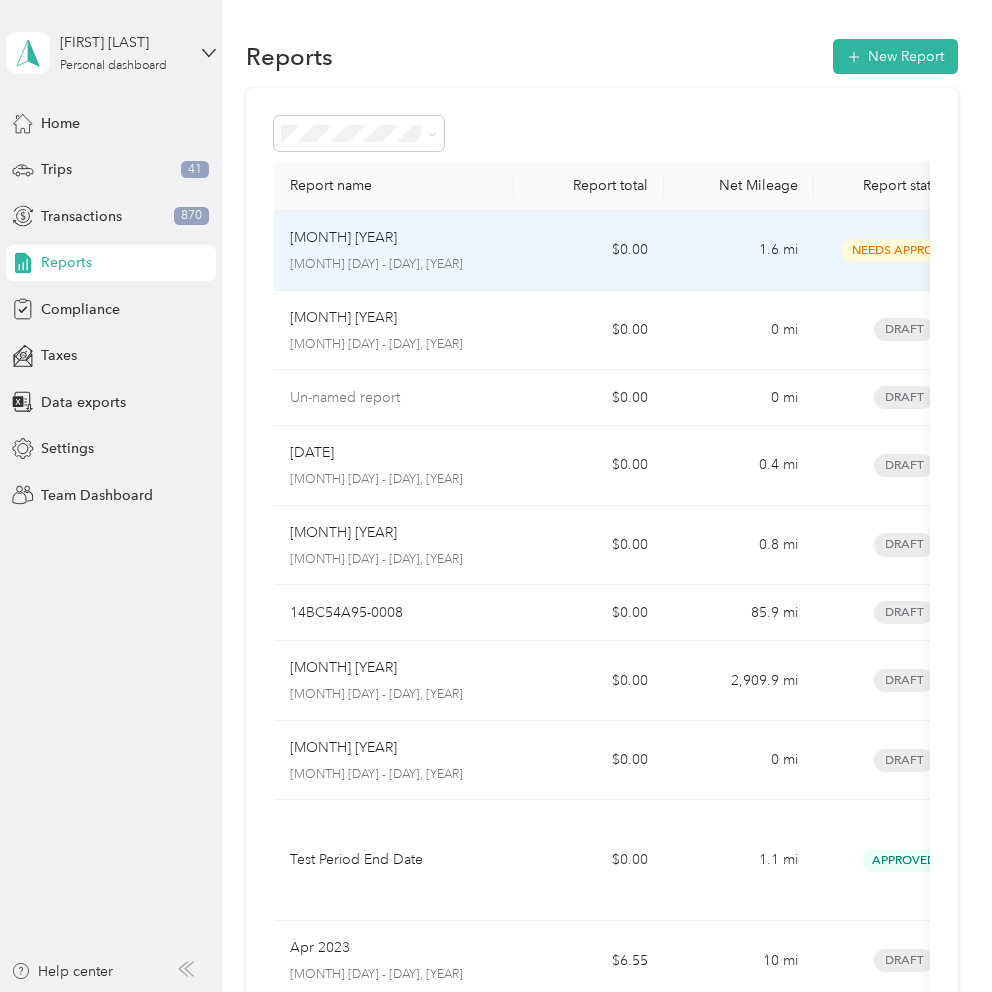 click on "$0.00" at bounding box center [589, 251] 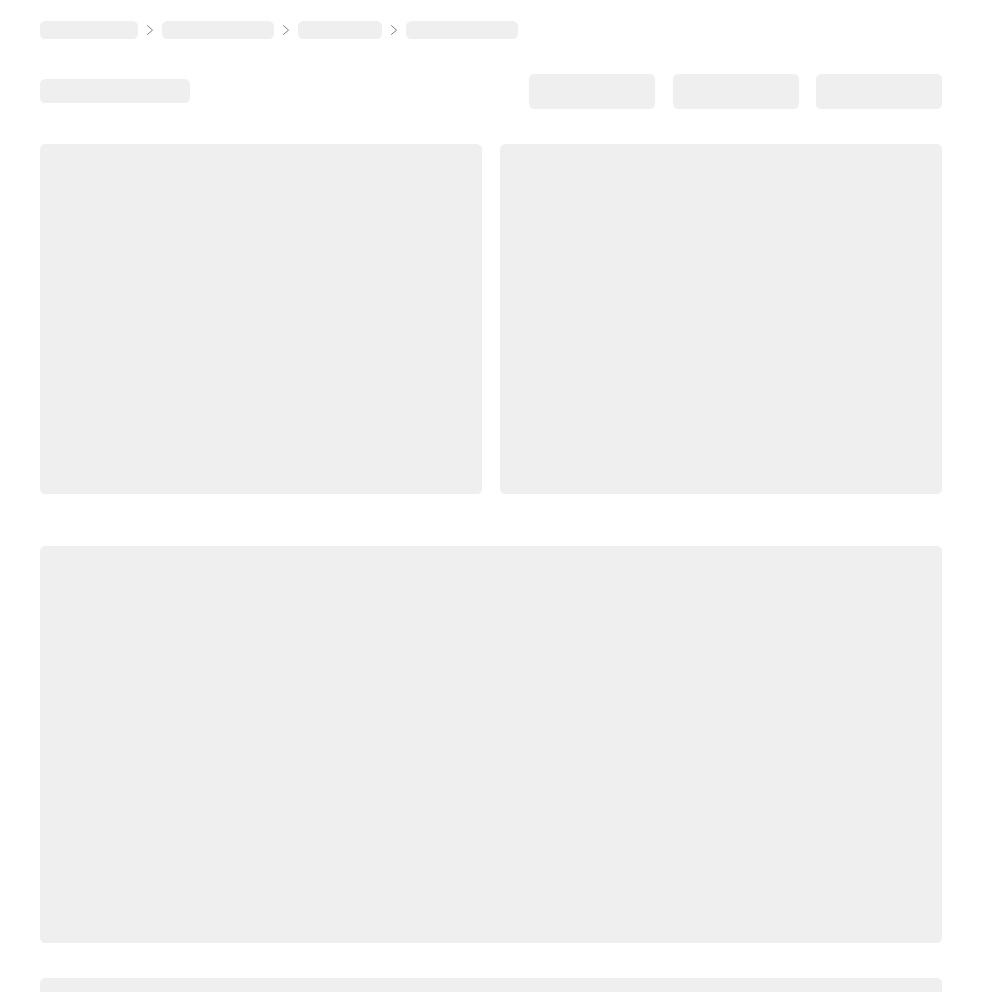 scroll, scrollTop: 0, scrollLeft: 0, axis: both 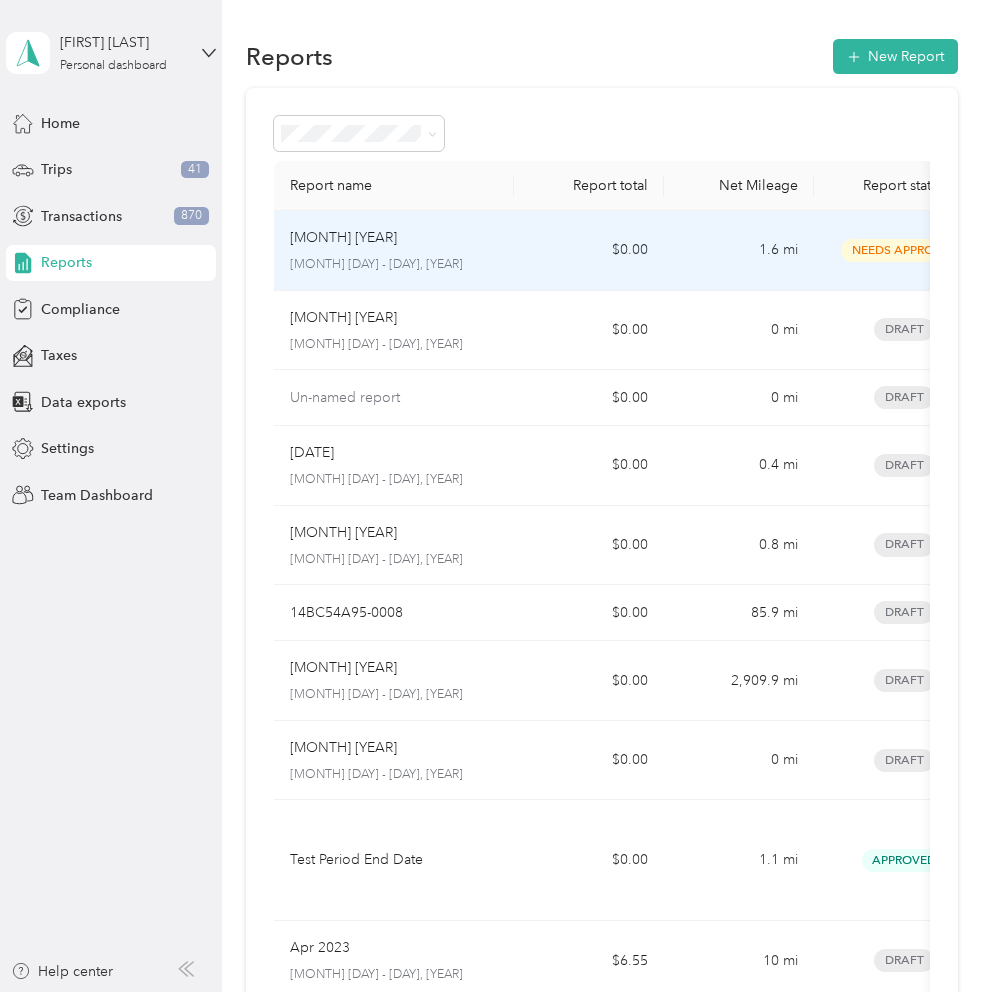 click on "1.6 mi" at bounding box center [739, 251] 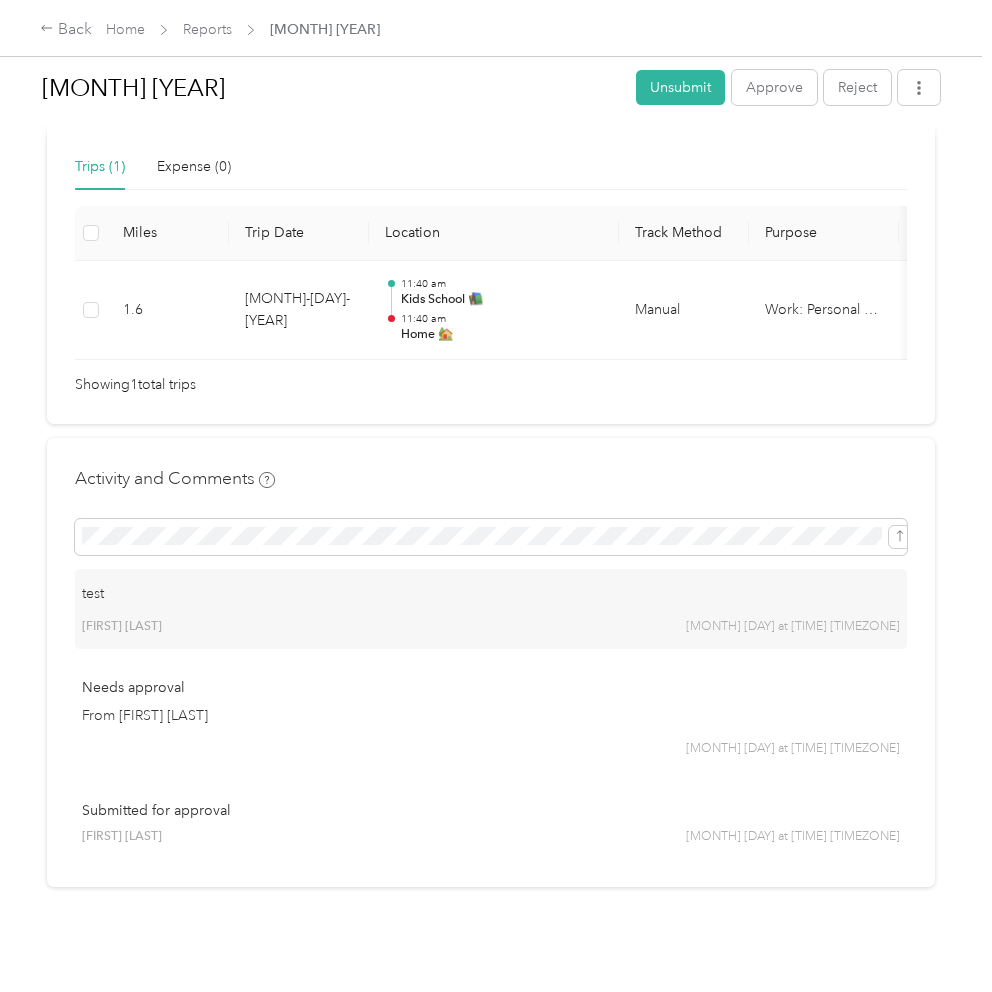 scroll, scrollTop: 0, scrollLeft: 0, axis: both 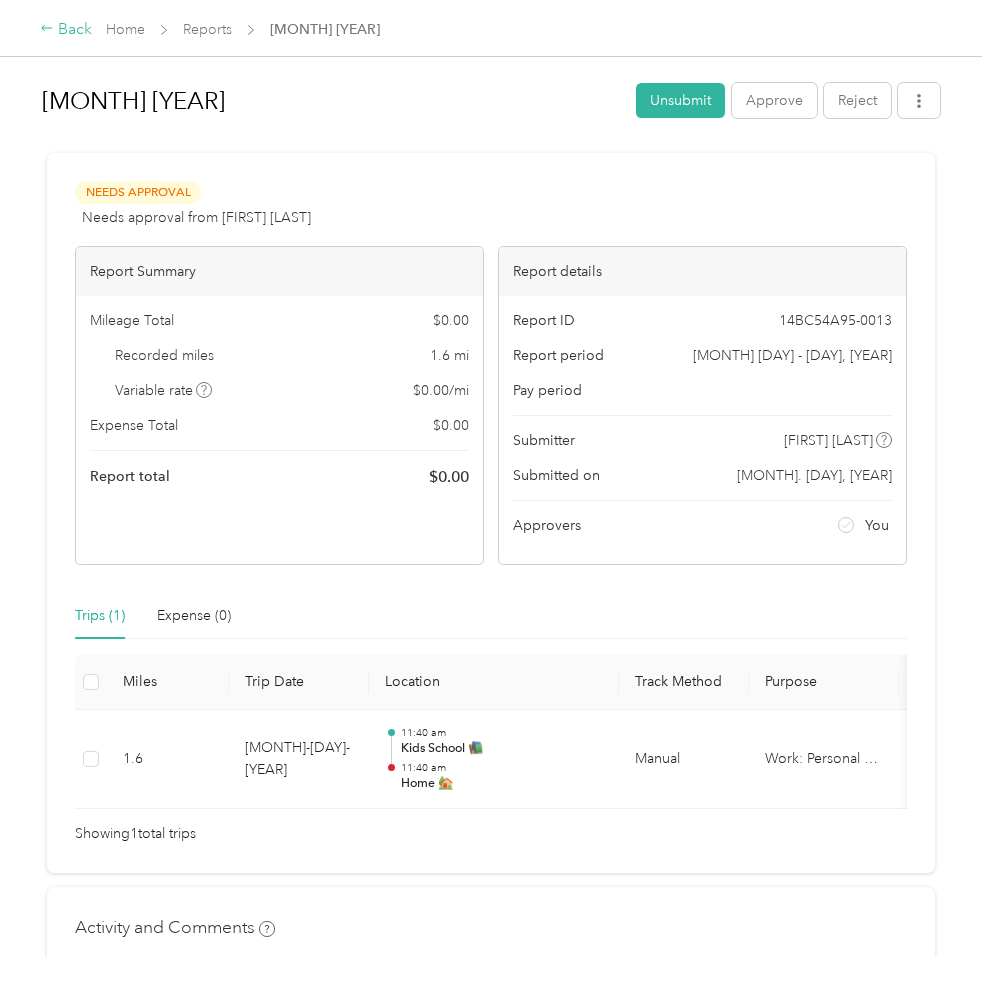 click on "Back" at bounding box center [66, 30] 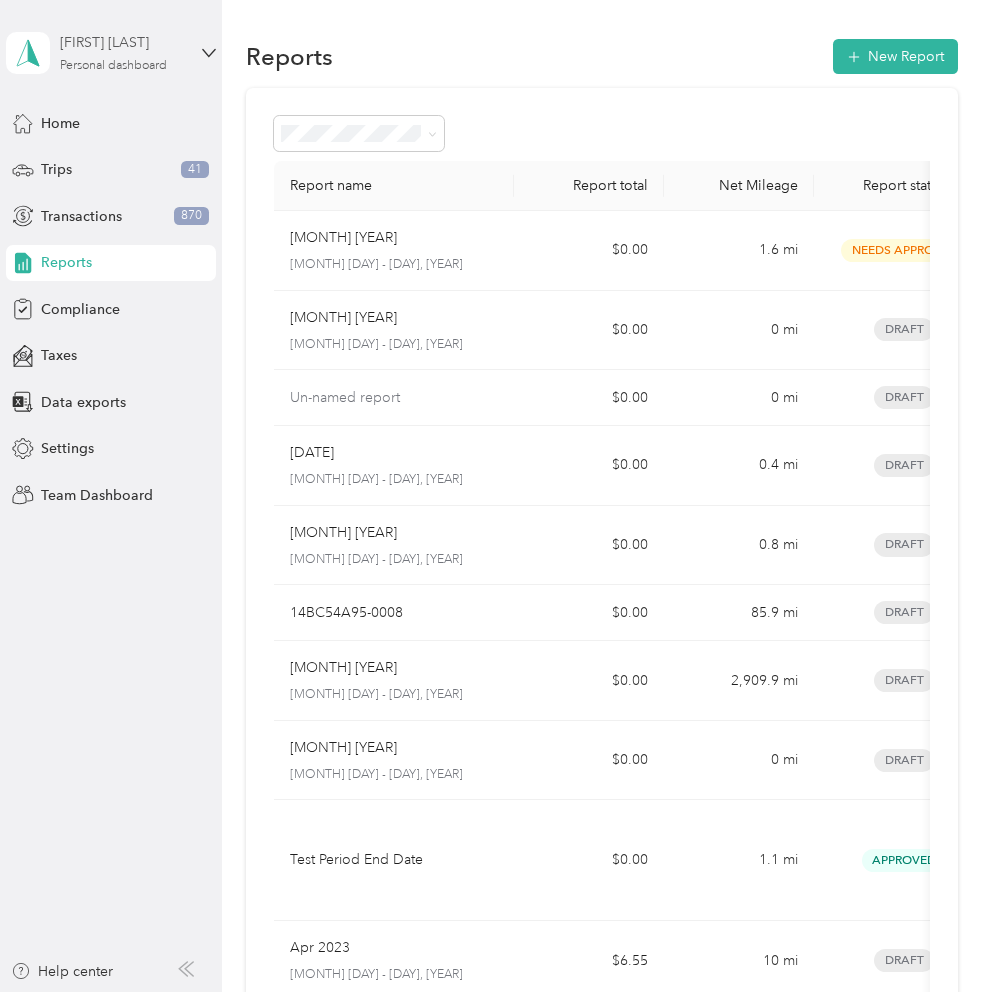 click on "Personal dashboard" at bounding box center [113, 66] 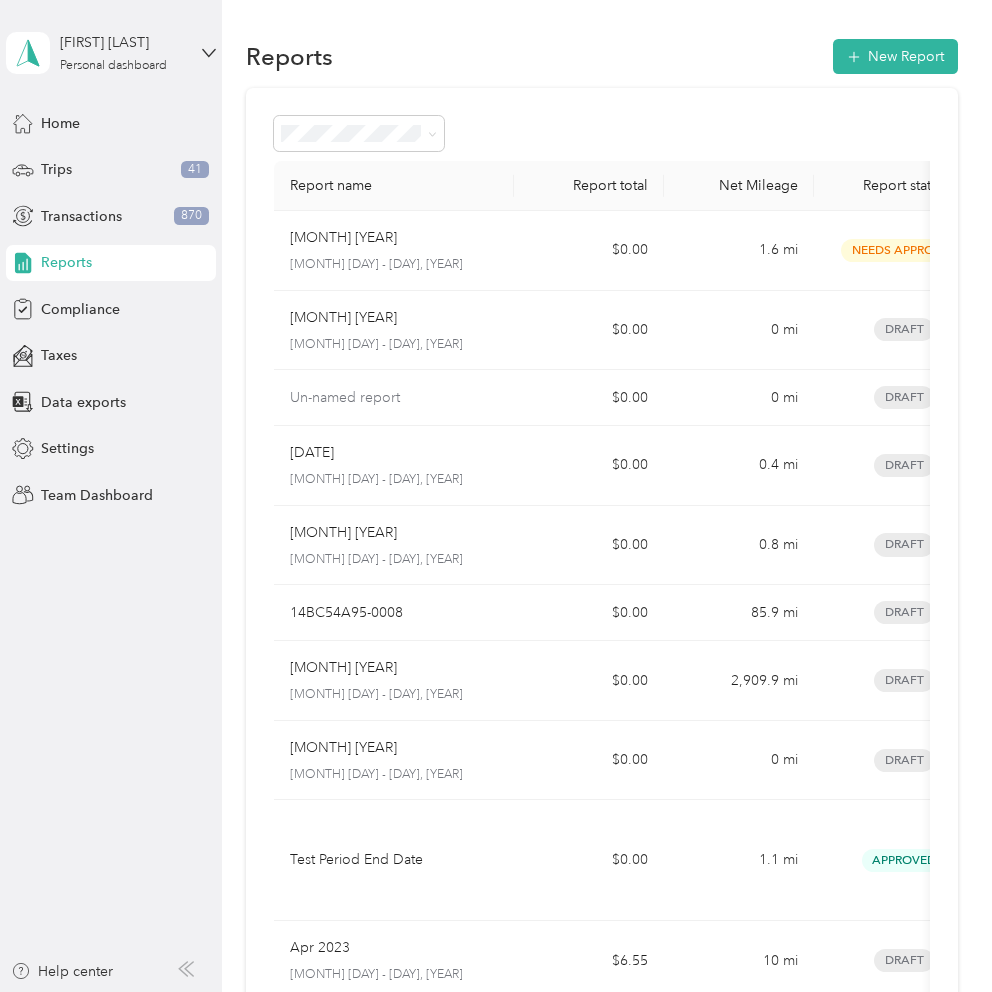 click at bounding box center [601, 133] 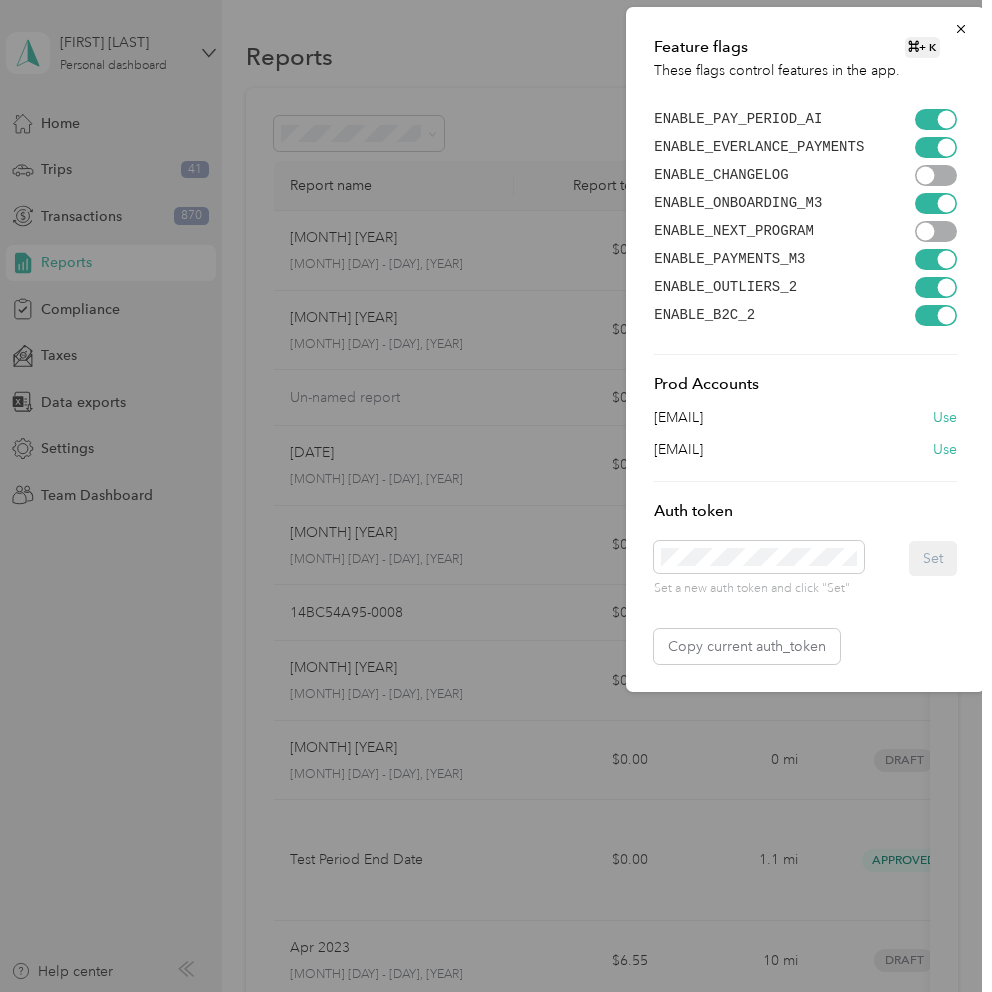 click on "ENABLE_B2C_2" at bounding box center [704, 315] 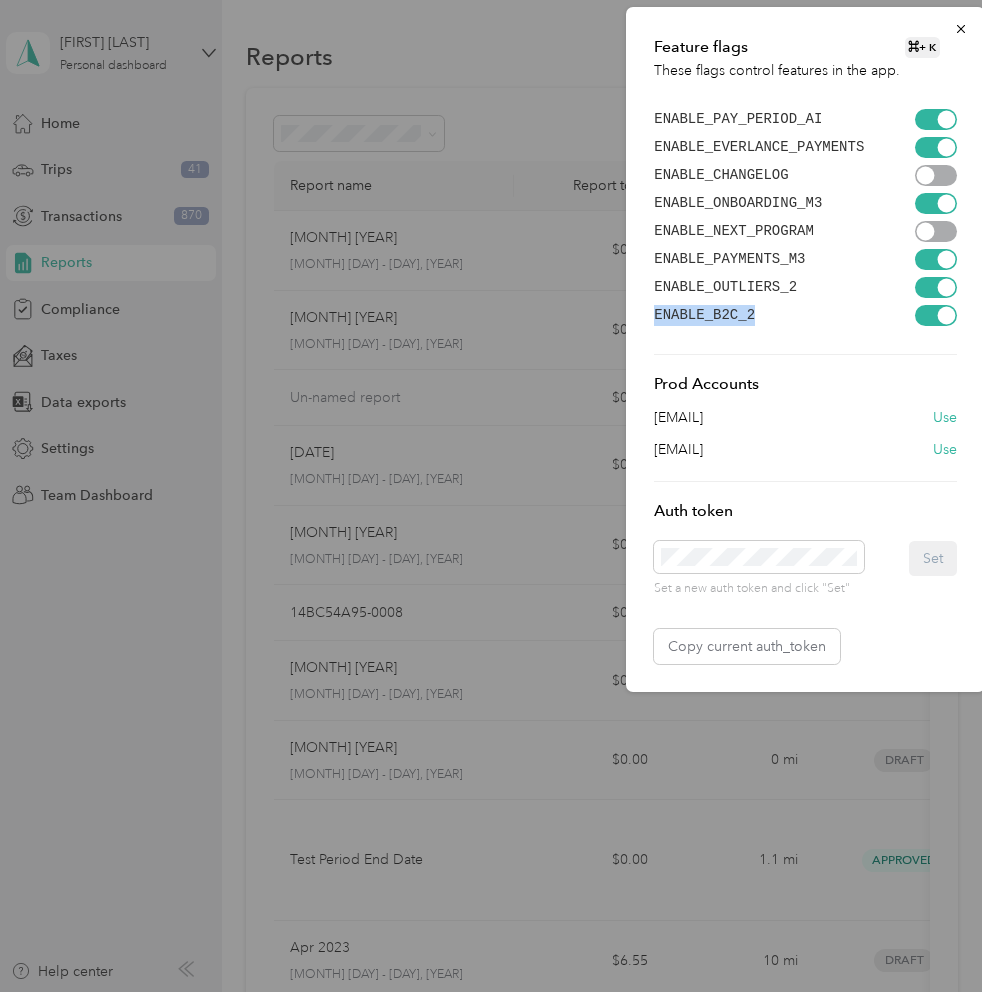 click on "ENABLE_B2C_2" at bounding box center [704, 315] 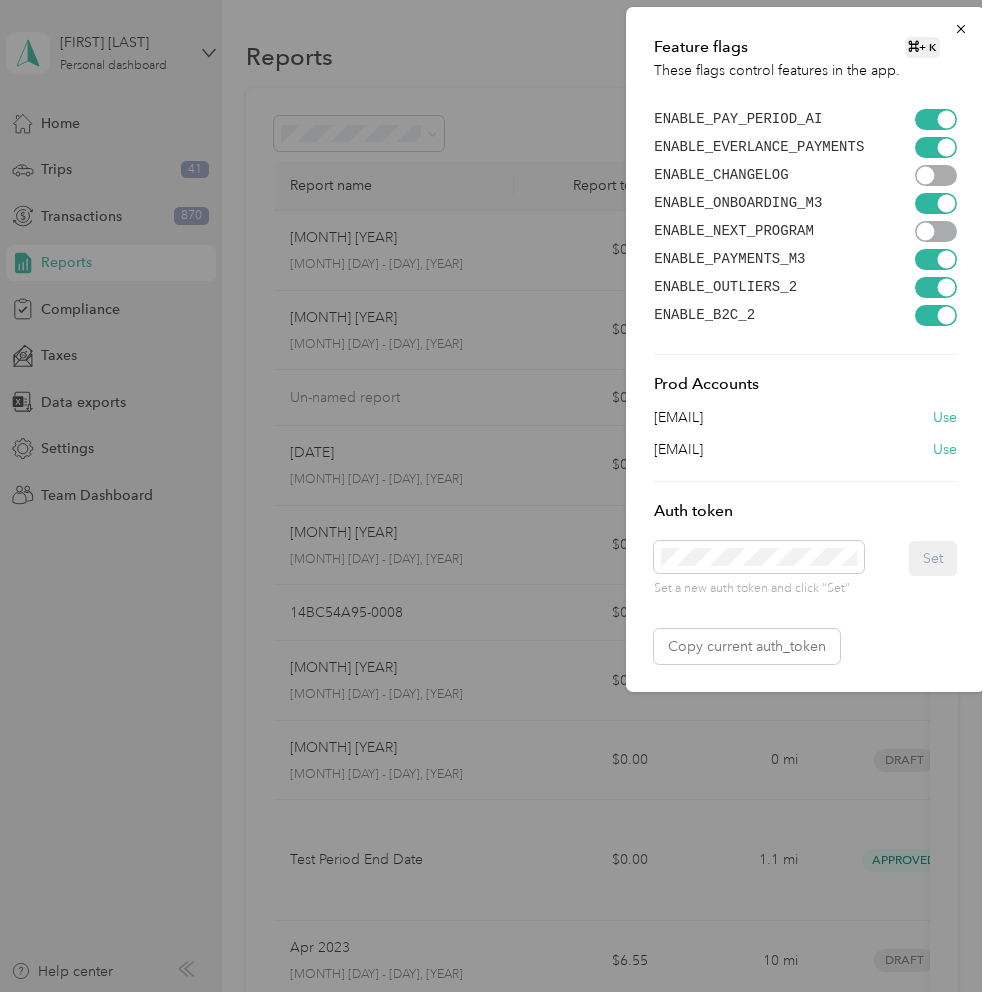 click on "ENABLE_OUTLIERS_2" at bounding box center [725, 287] 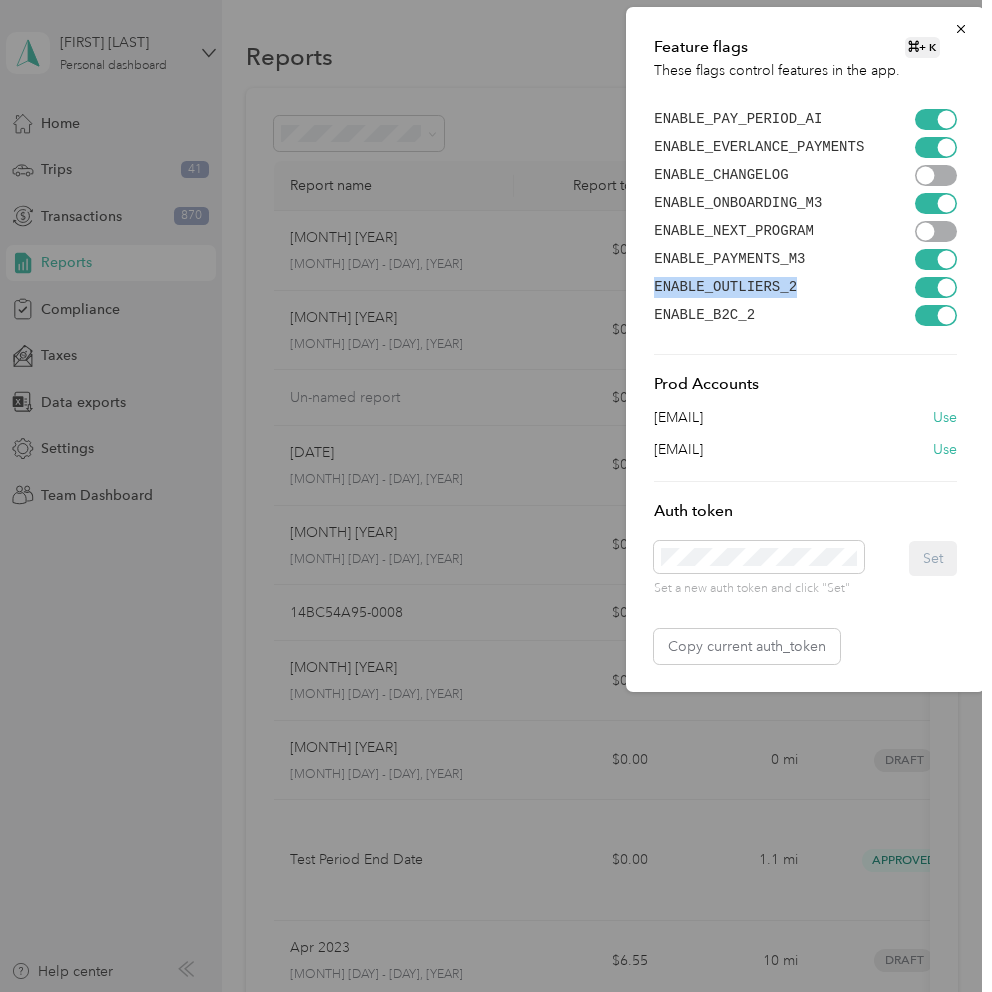 click on "ENABLE_OUTLIERS_2" at bounding box center [725, 287] 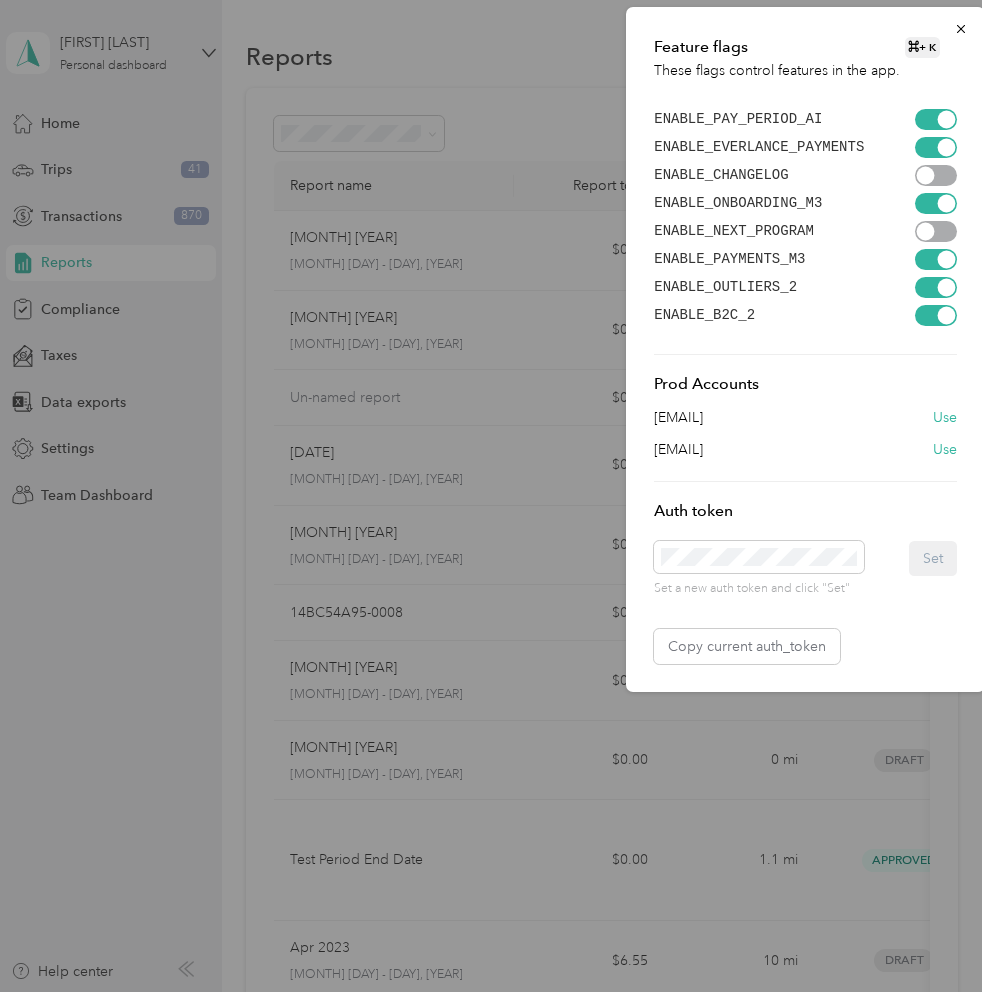 click on "ENABLE_PAYMENTS_M3" at bounding box center [729, 259] 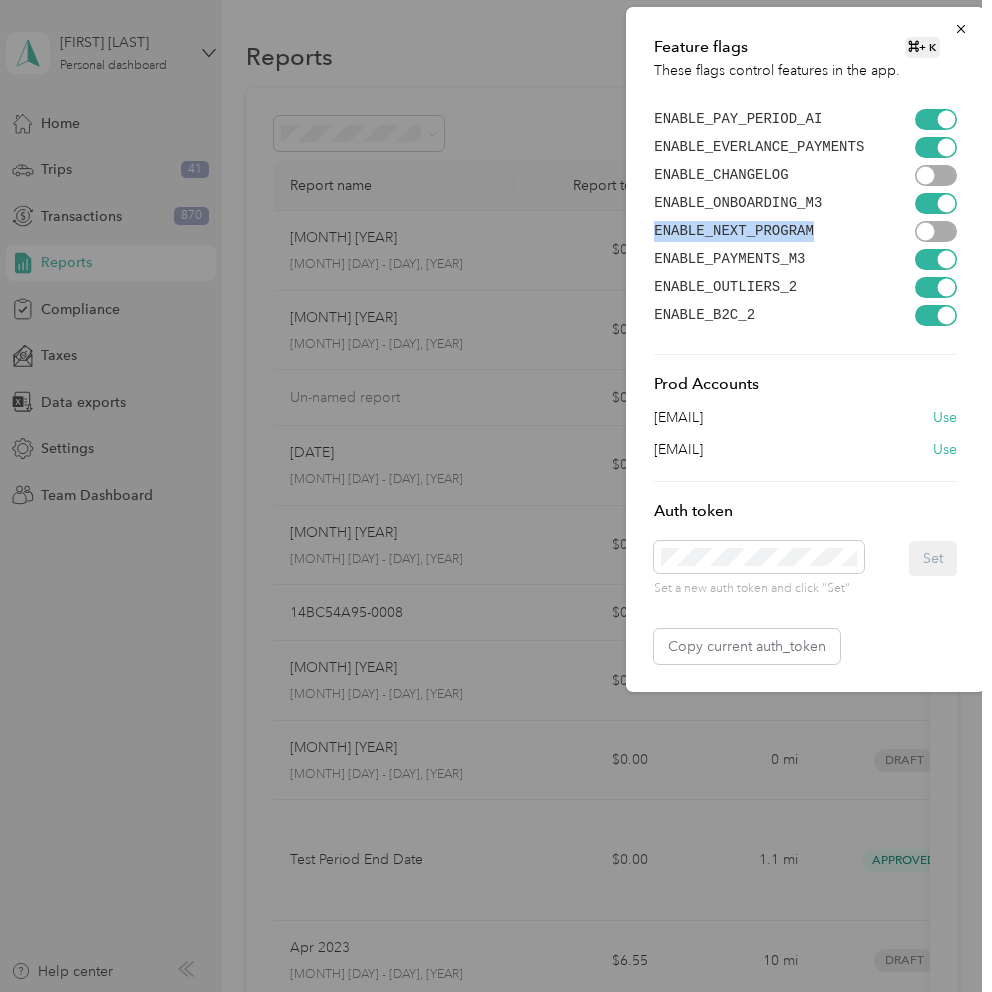 click on "ENABLE_NEXT_PROGRAM" at bounding box center (728, 231) 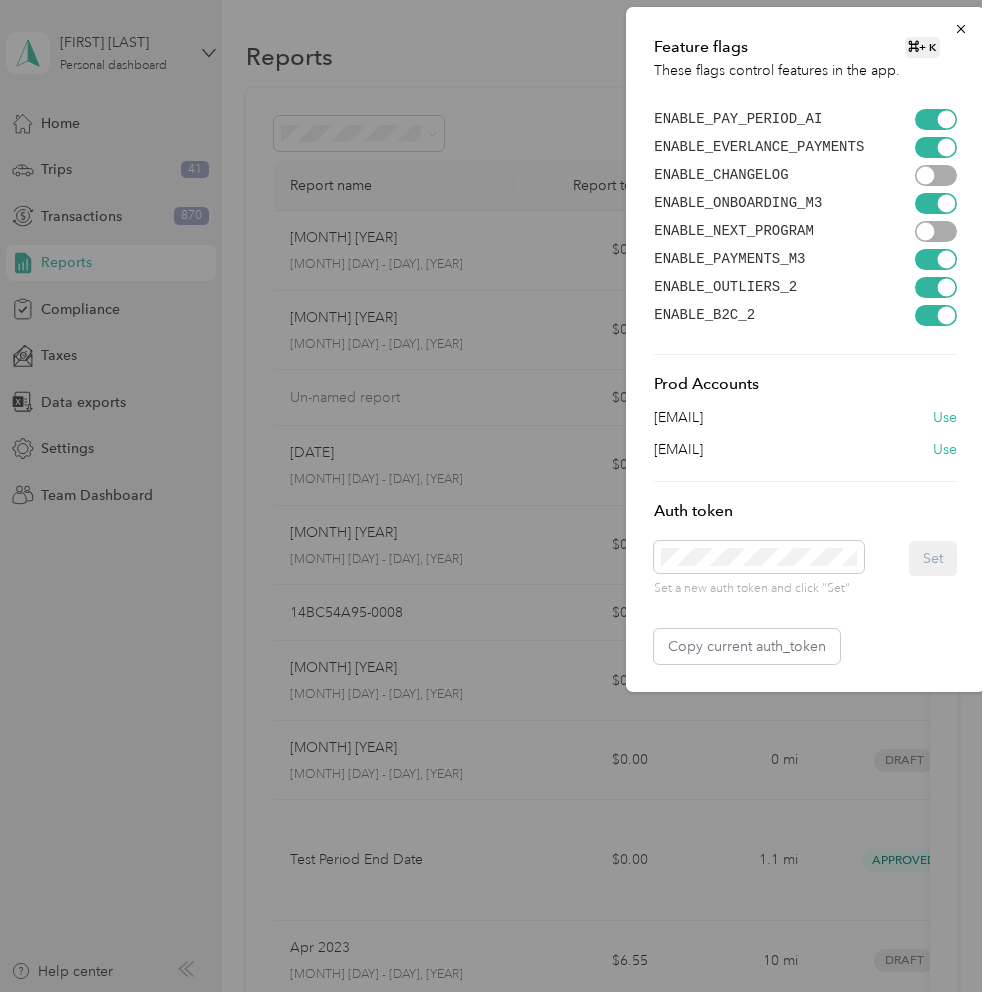 click on "ENABLE_PAY_PERIOD_AI ENABLE_EVERLANCE_PAYMENTS ENABLE_CHANGELOG ENABLE_ONBOARDING_M3 ENABLE_NEXT_PROGRAM ENABLE_PAYMENTS_M3 ENABLE_OUTLIERS_2 ENABLE_B2C_2" at bounding box center (805, 217) 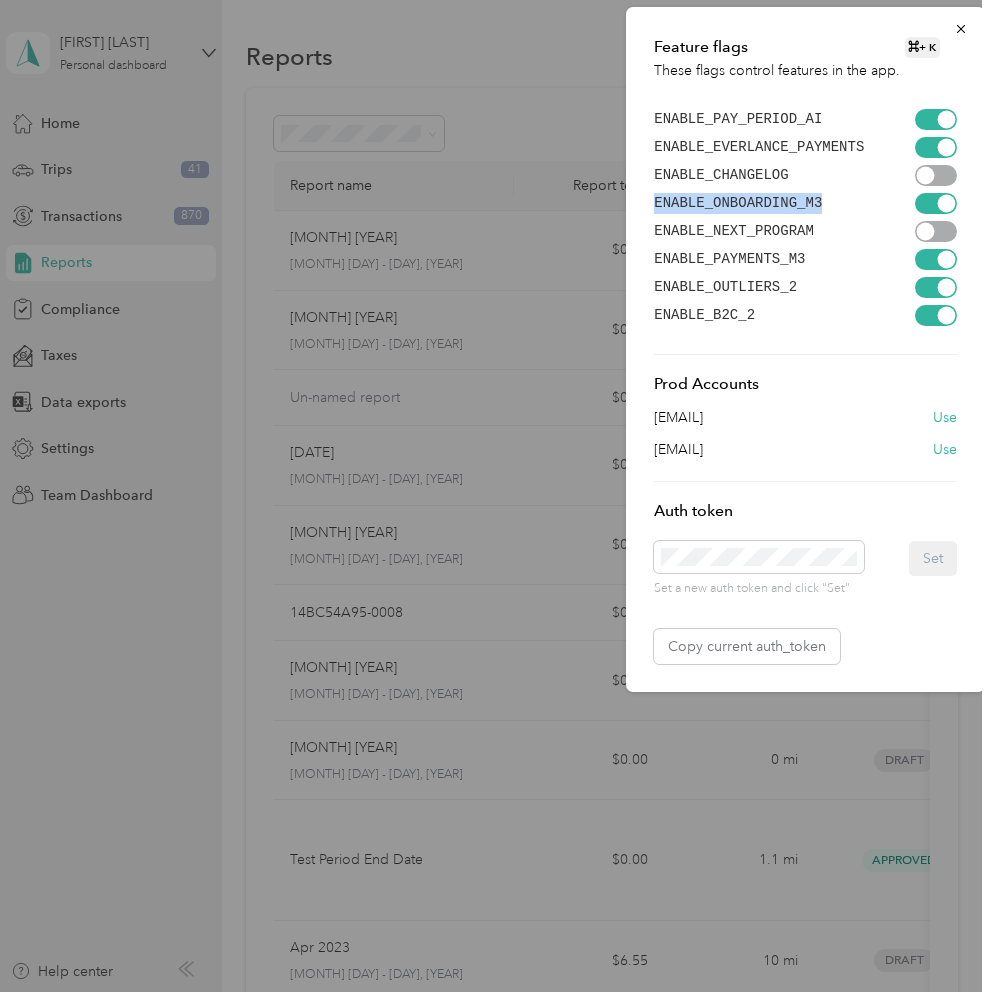 click on "ENABLE_PAY_PERIOD_AI ENABLE_EVERLANCE_PAYMENTS ENABLE_CHANGELOG ENABLE_ONBOARDING_M3 ENABLE_NEXT_PROGRAM ENABLE_PAYMENTS_M3 ENABLE_OUTLIERS_2 ENABLE_B2C_2" at bounding box center (805, 217) 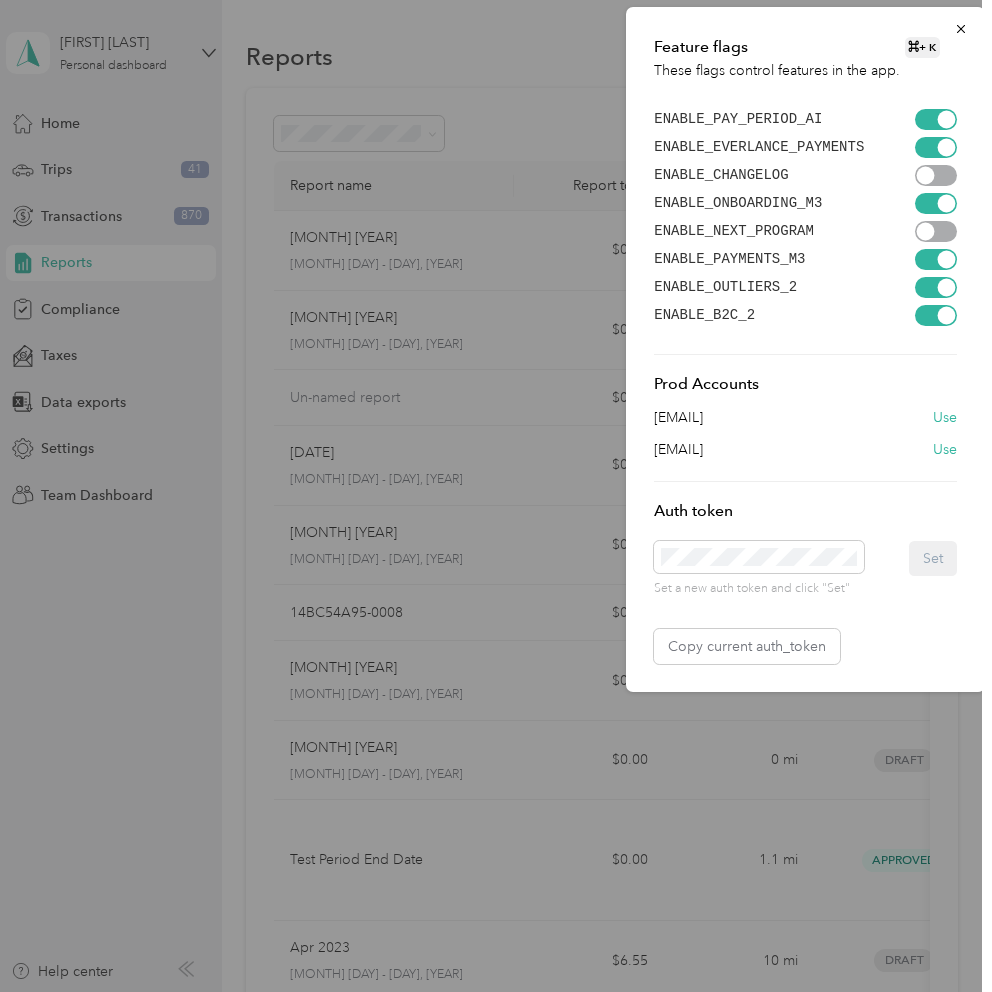 click on "ENABLE_CHANGELOG" at bounding box center (721, 175) 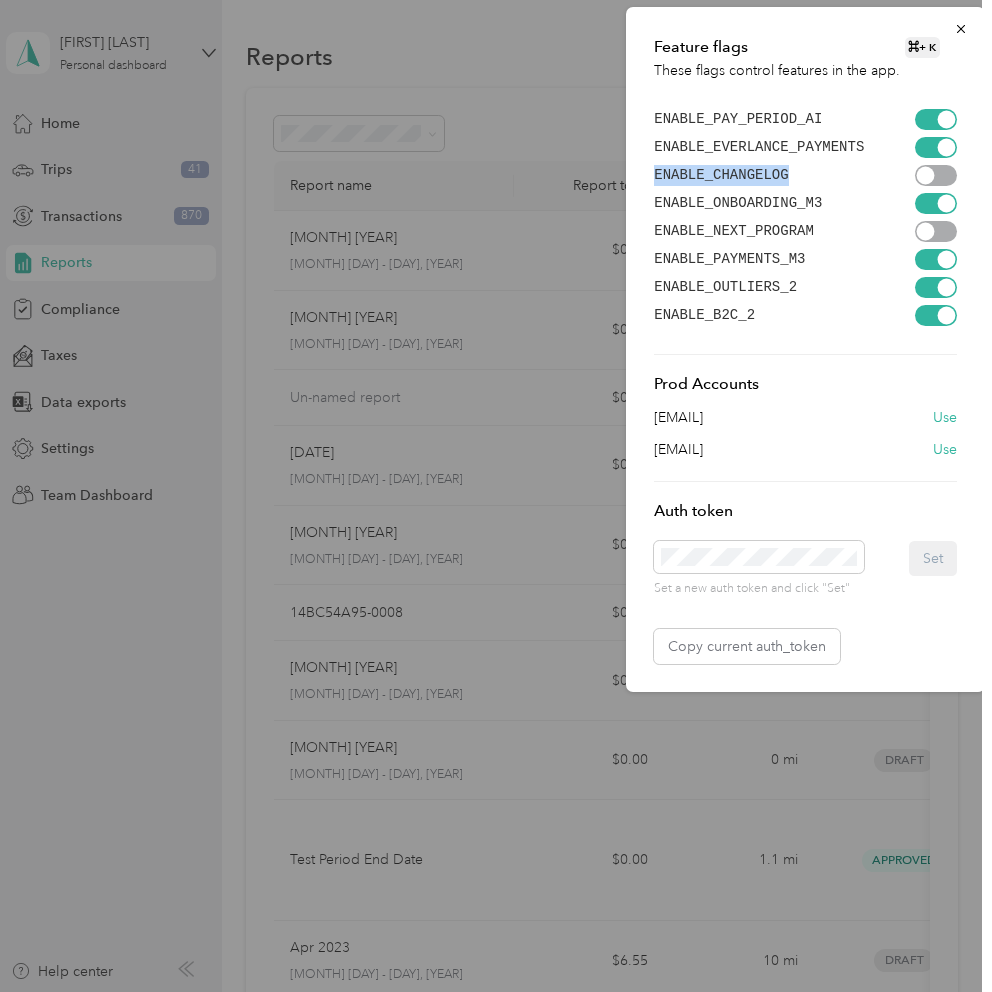 click on "ENABLE_CHANGELOG" at bounding box center [721, 175] 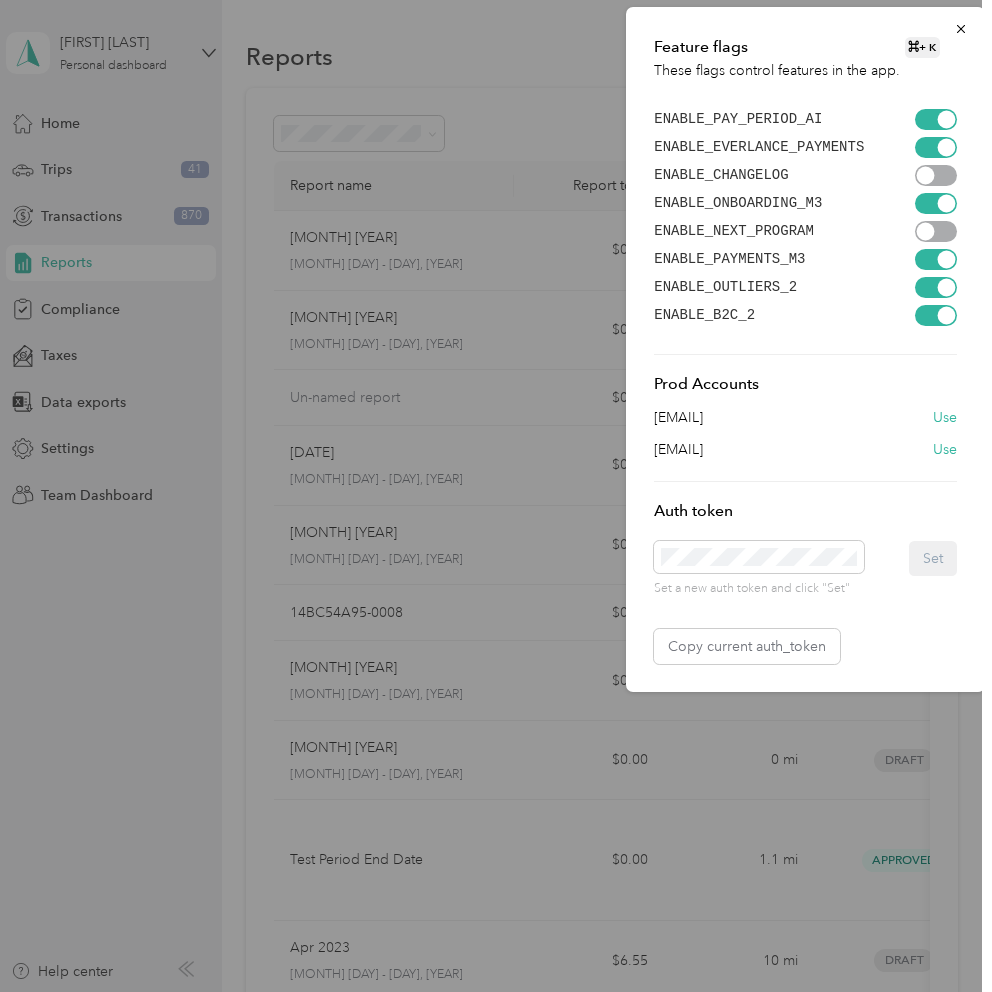 click on "ENABLE_EVERLANCE_PAYMENTS" at bounding box center [728, 147] 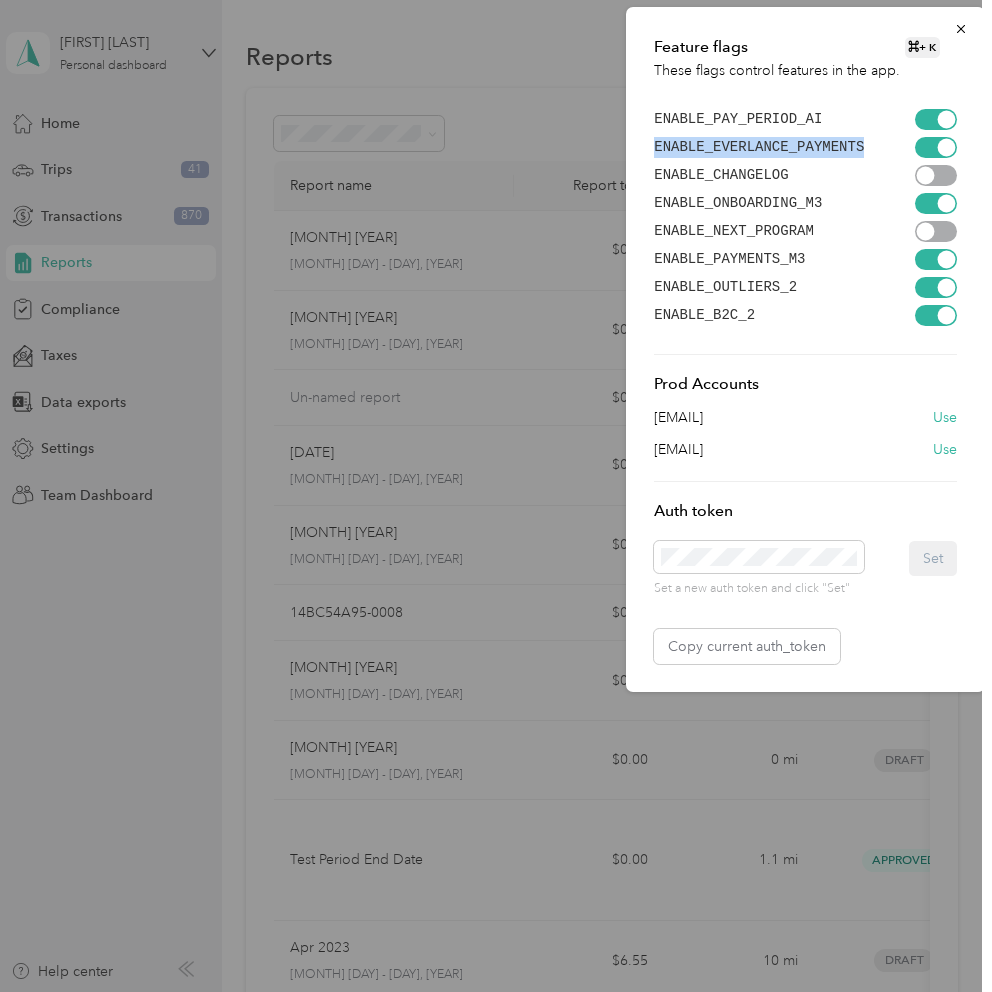 click on "ENABLE_EVERLANCE_PAYMENTS" at bounding box center (759, 147) 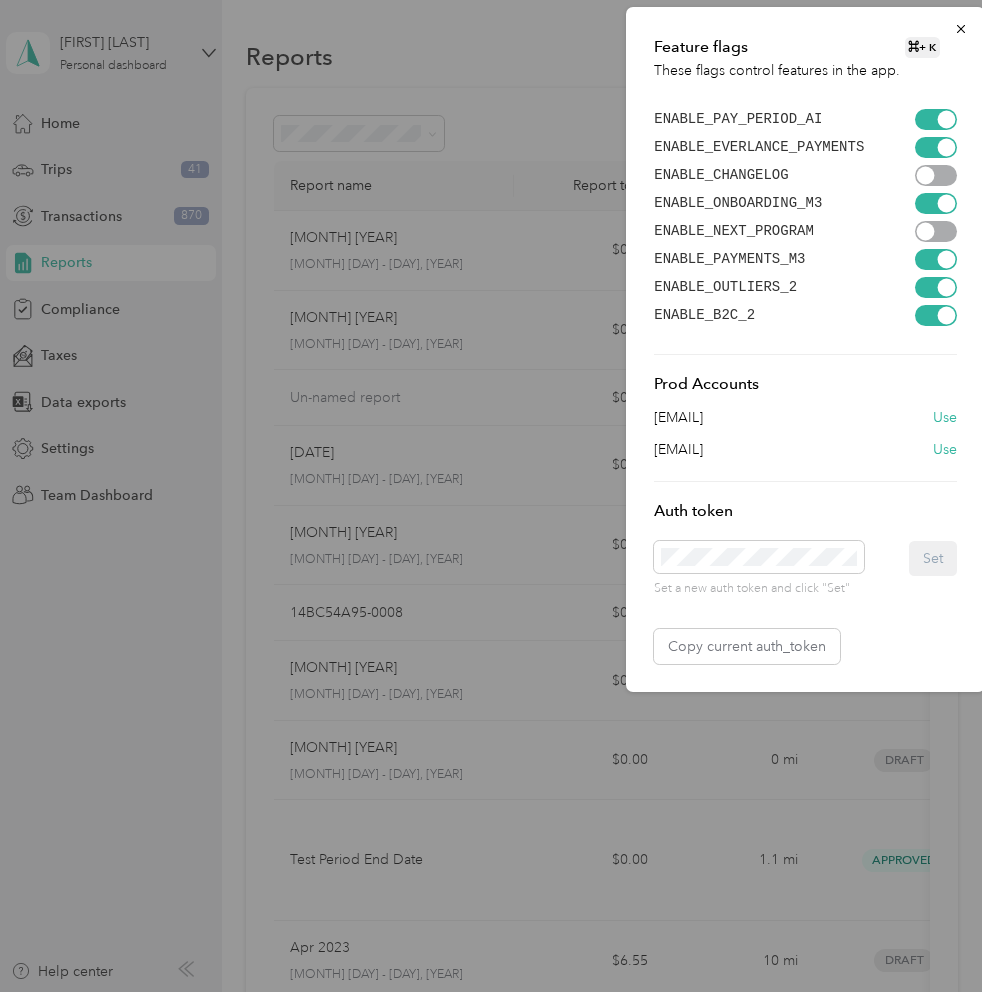 click on "ENABLE_EVERLANCE_PAYMENTS" at bounding box center [759, 147] 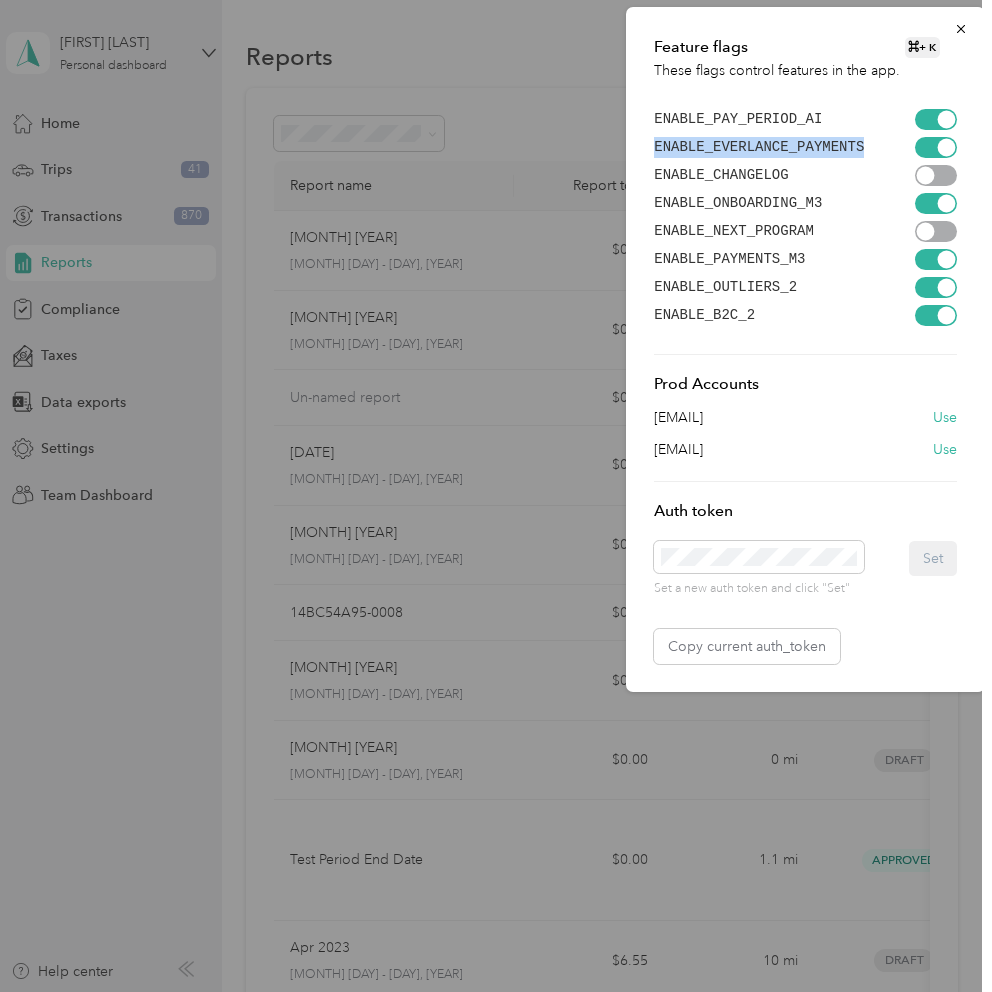 click on "ENABLE_EVERLANCE_PAYMENTS" at bounding box center (759, 147) 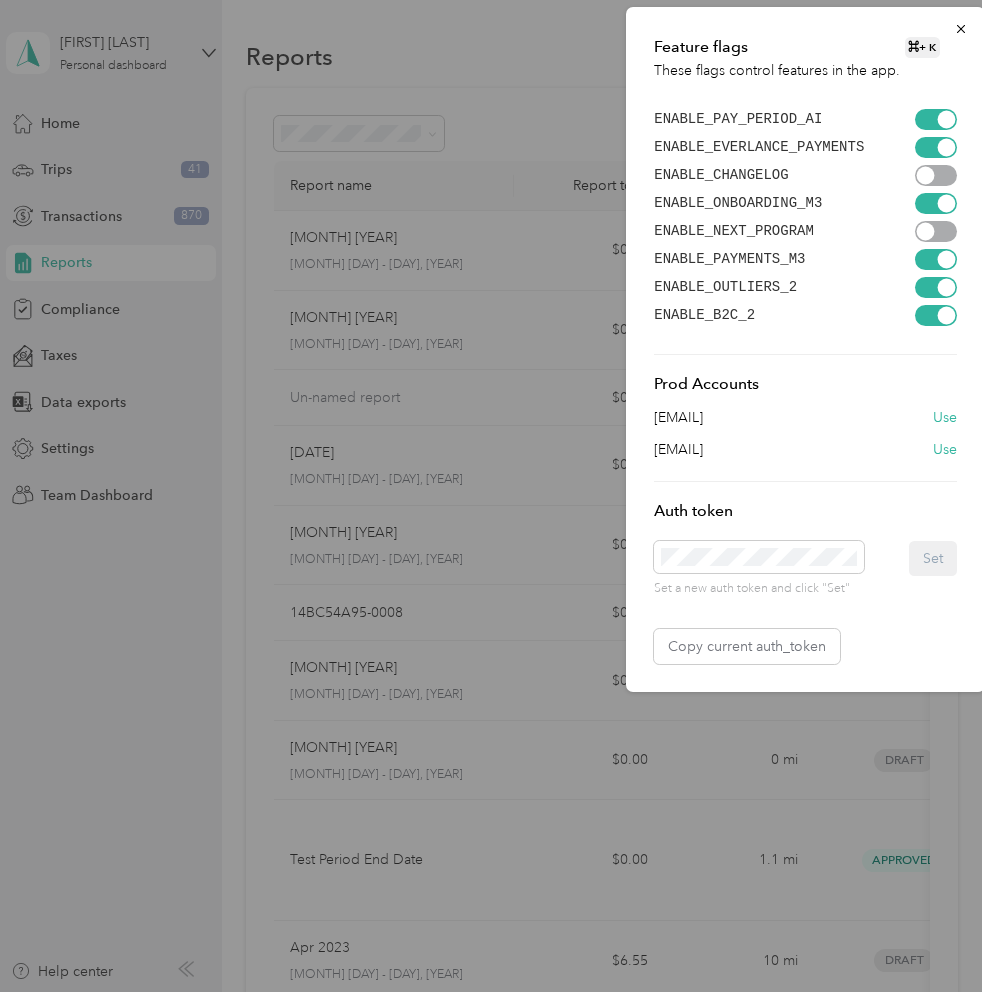 click at bounding box center (496, 496) 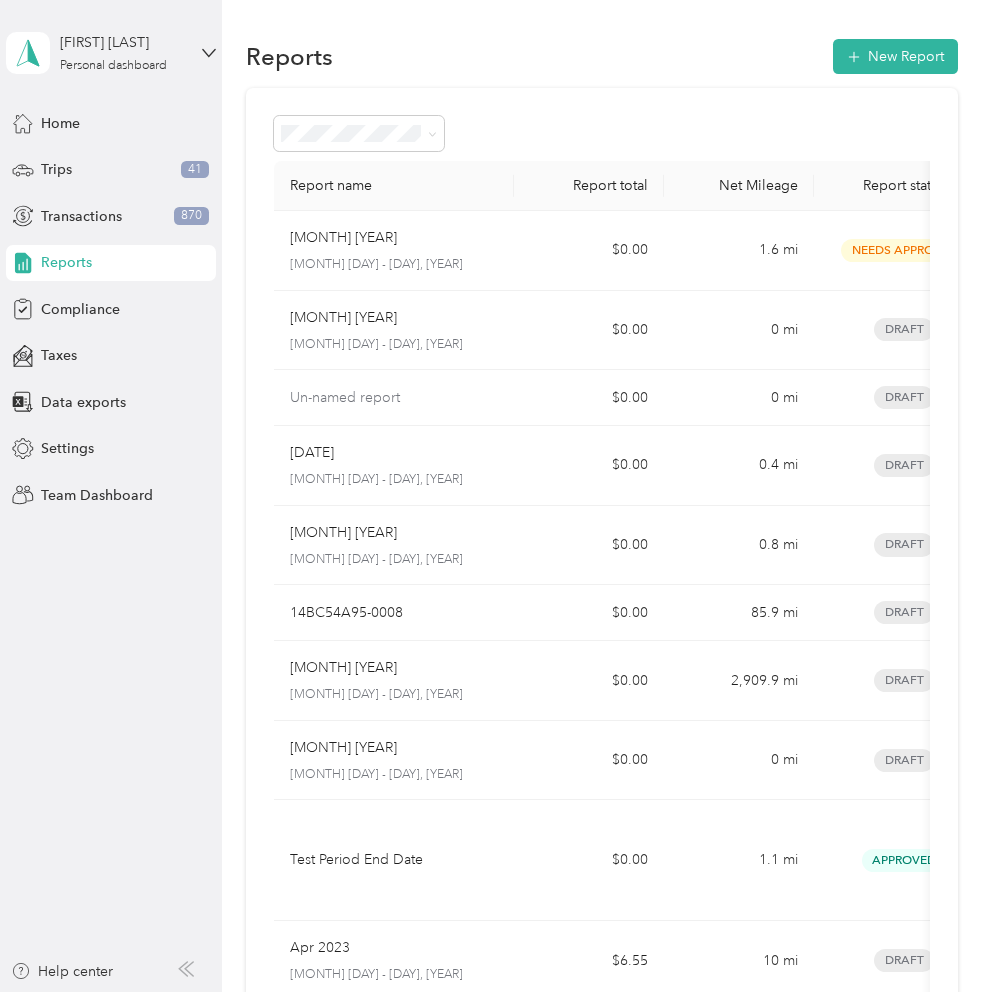click on "[FIRST] [LAST] Personal dashboard" at bounding box center [111, 53] 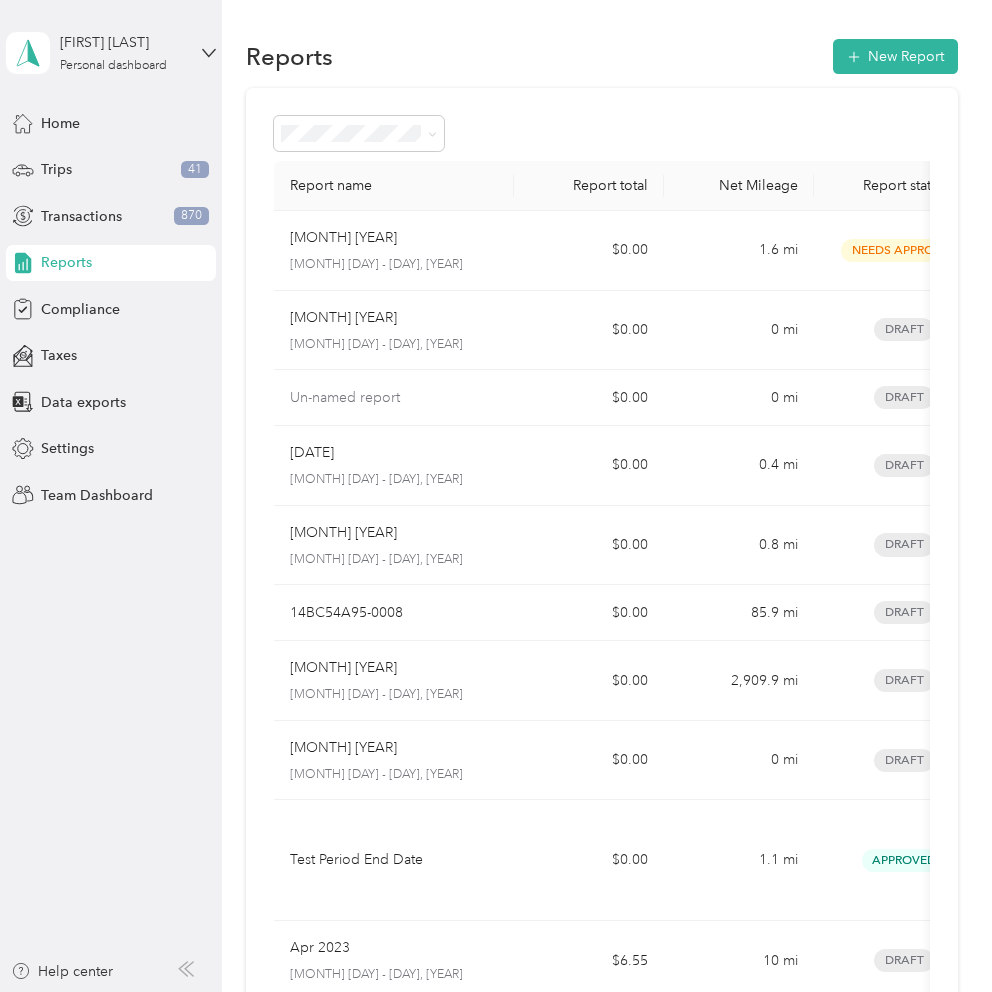 click on "Team dashboard" at bounding box center [77, 163] 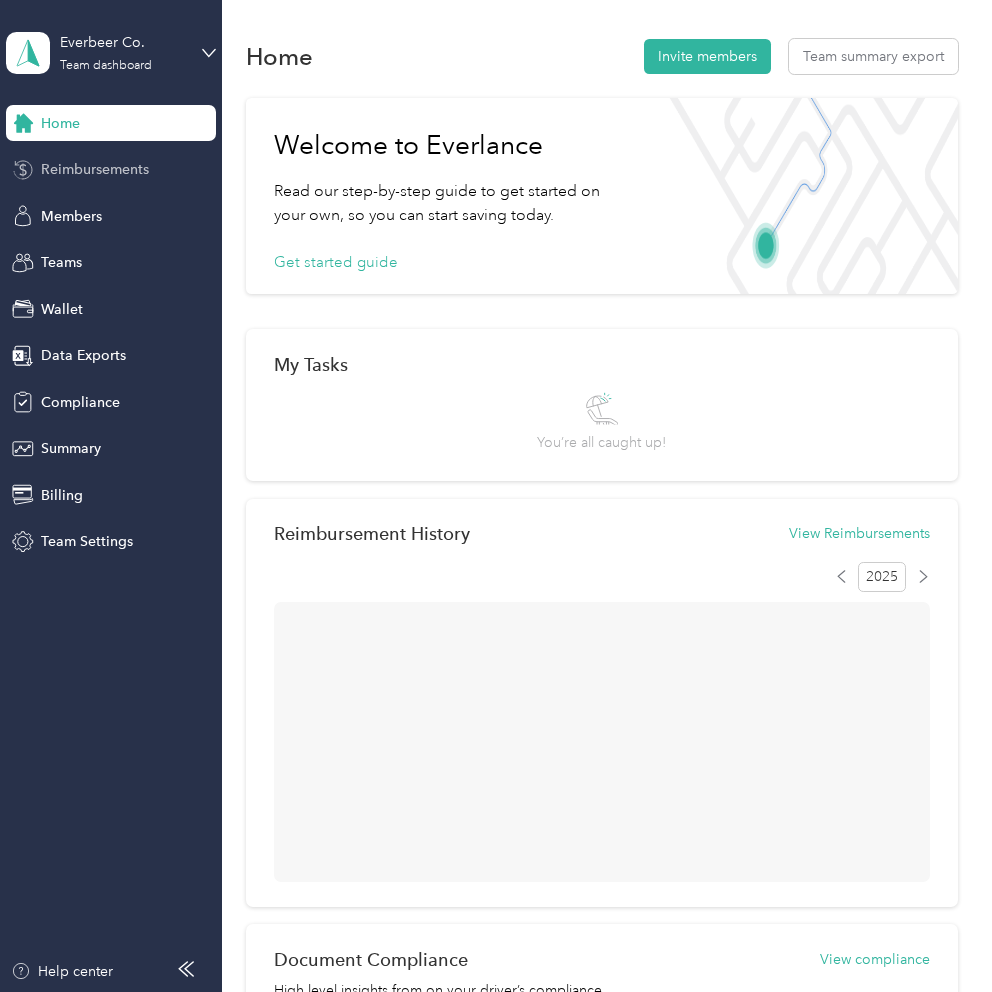 click on "Reimbursements" at bounding box center [95, 169] 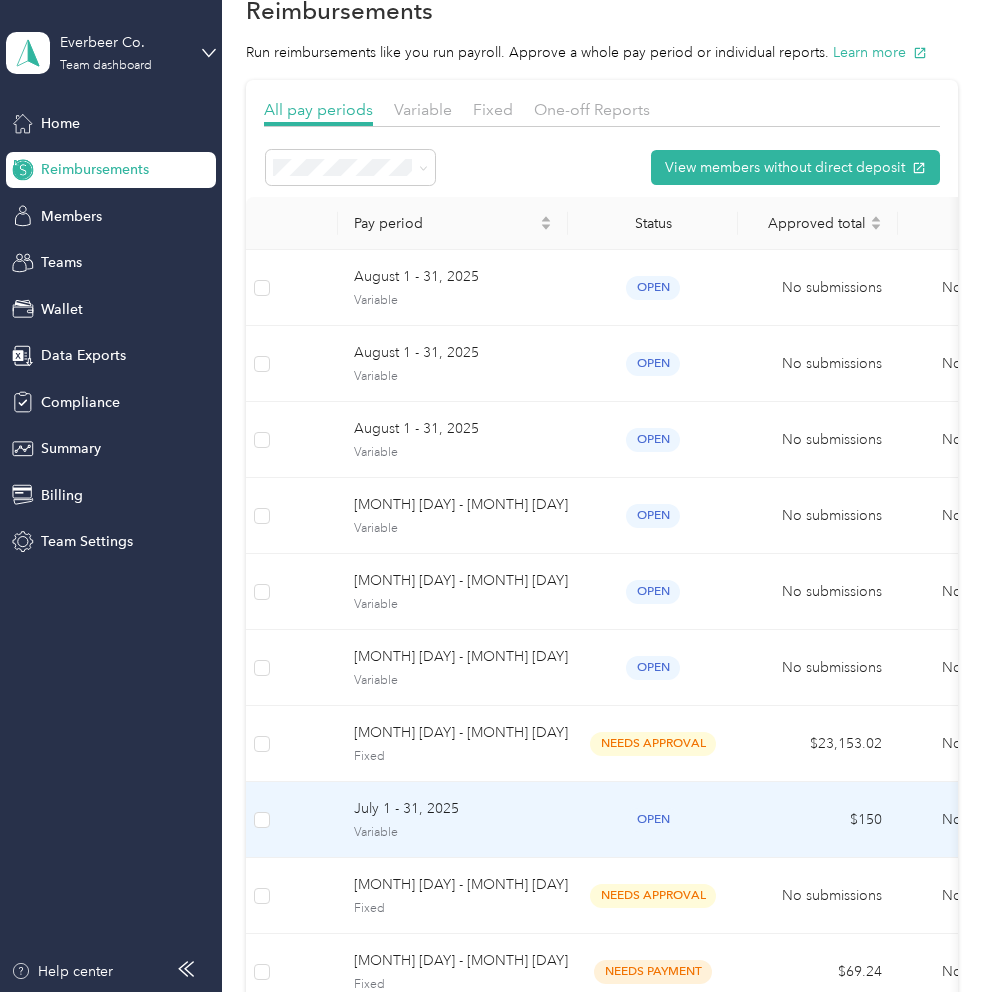 scroll, scrollTop: 31, scrollLeft: 0, axis: vertical 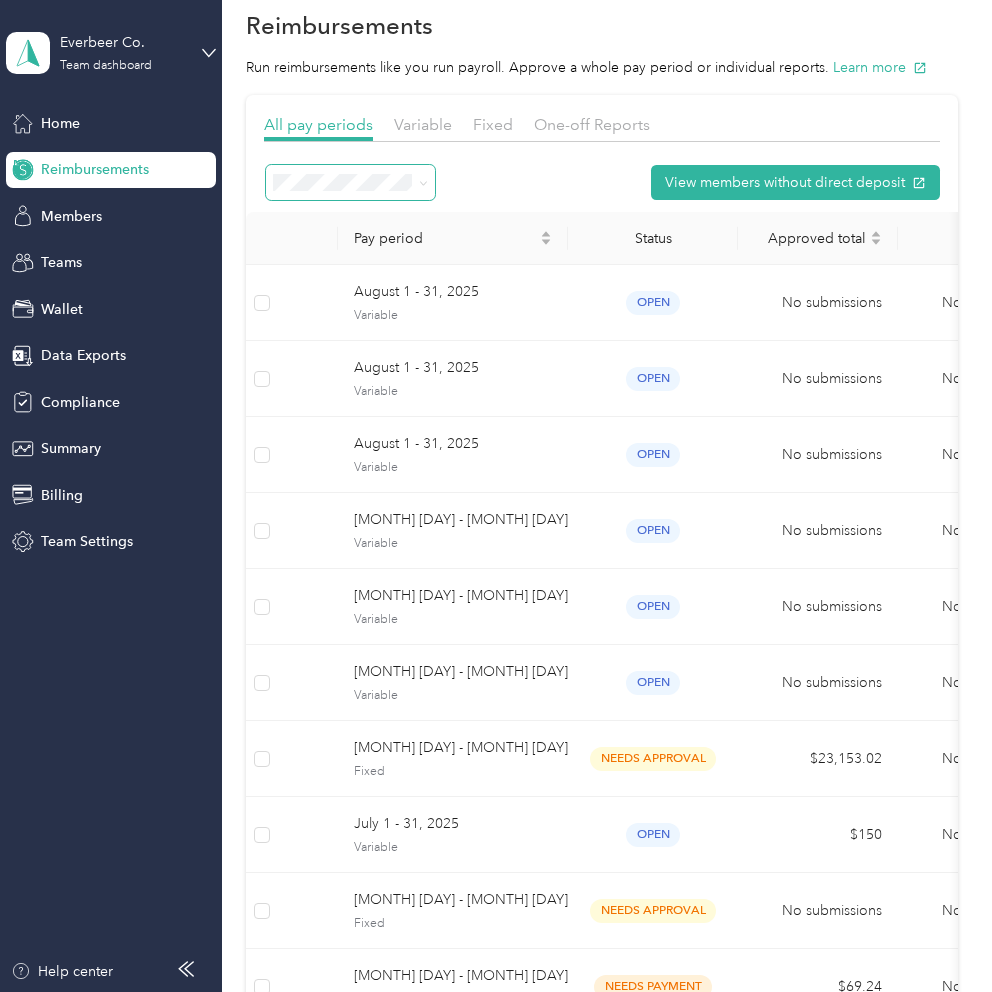 click at bounding box center (351, 182) 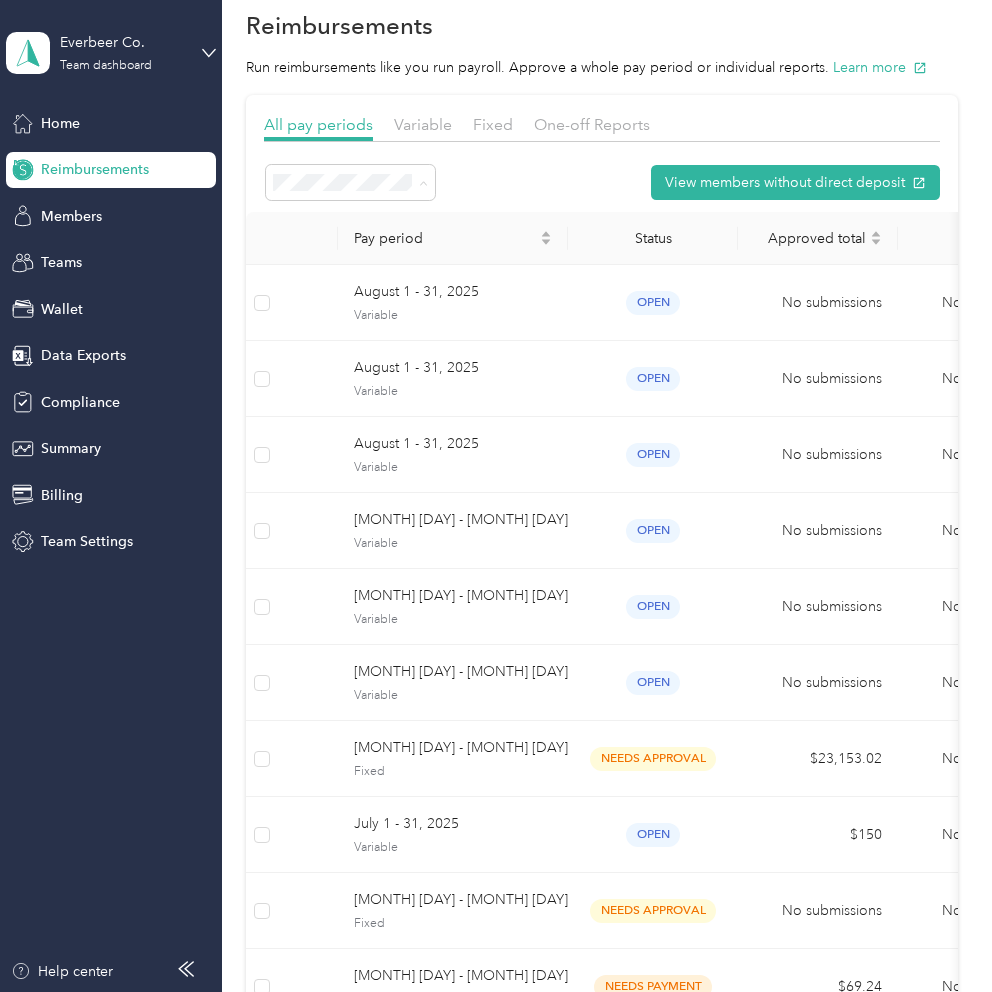 click on "All periods" at bounding box center [351, 219] 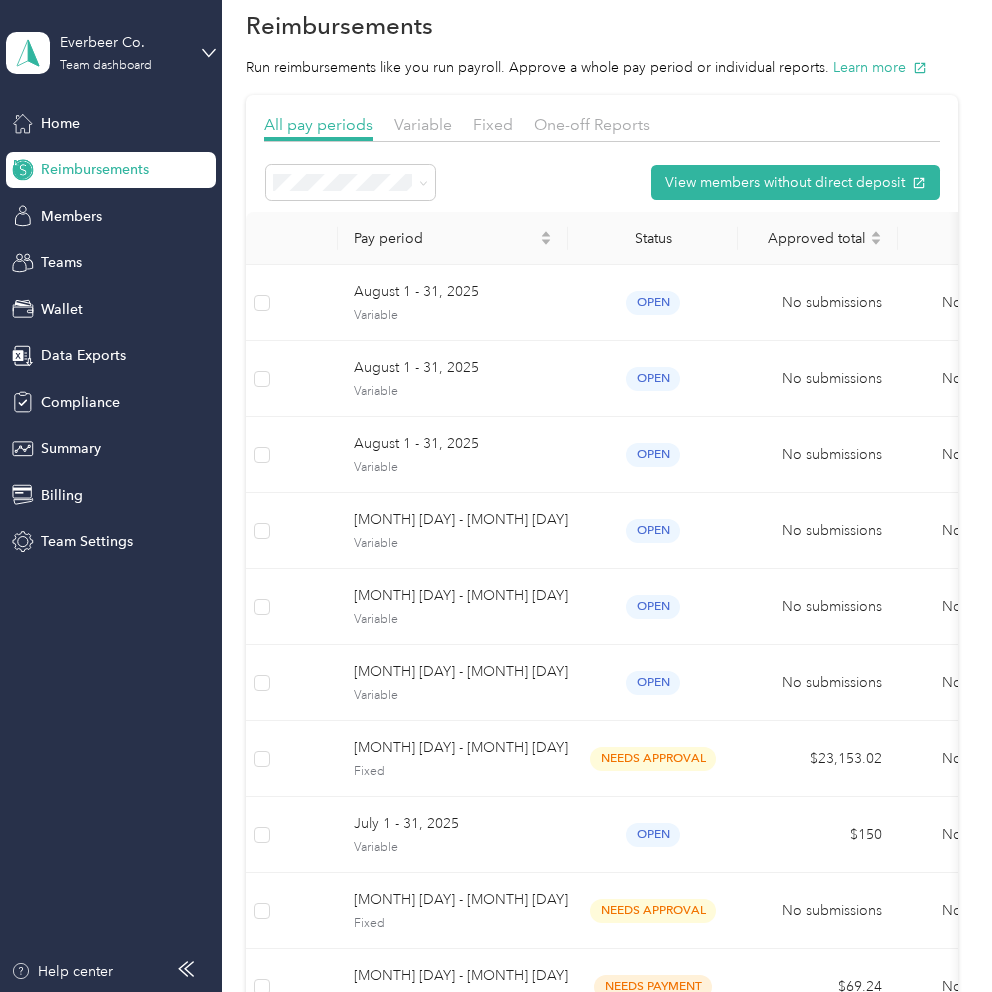 click on "Reimbursements" at bounding box center [601, 25] 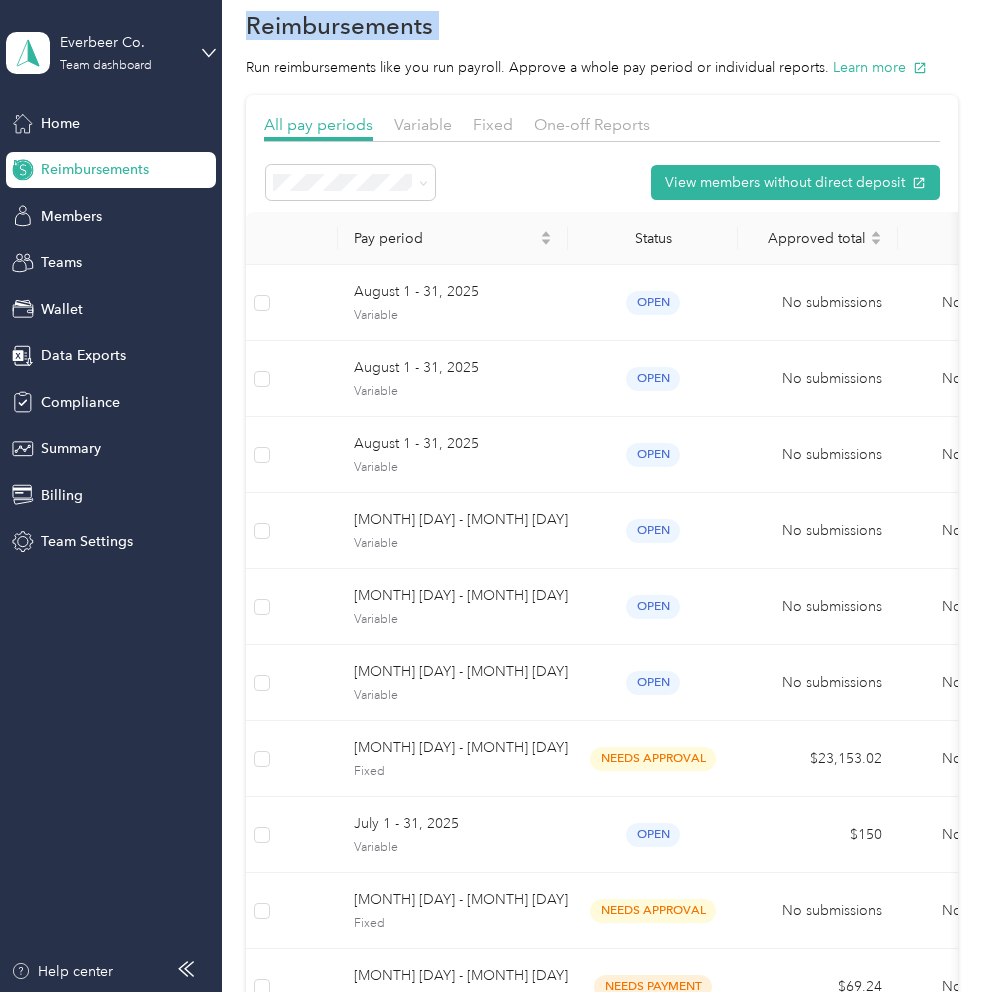 click on "Reimbursements" at bounding box center (601, 25) 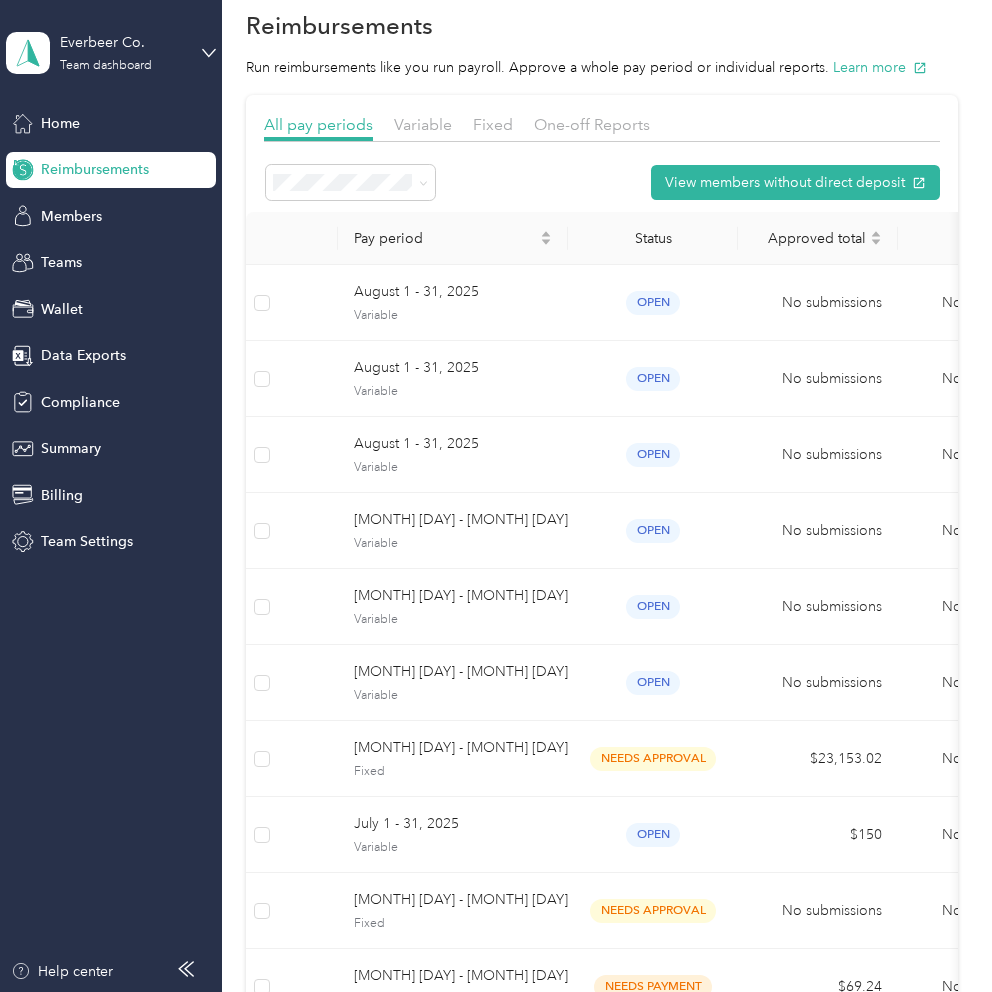 click on "Reimbursements" at bounding box center (601, 25) 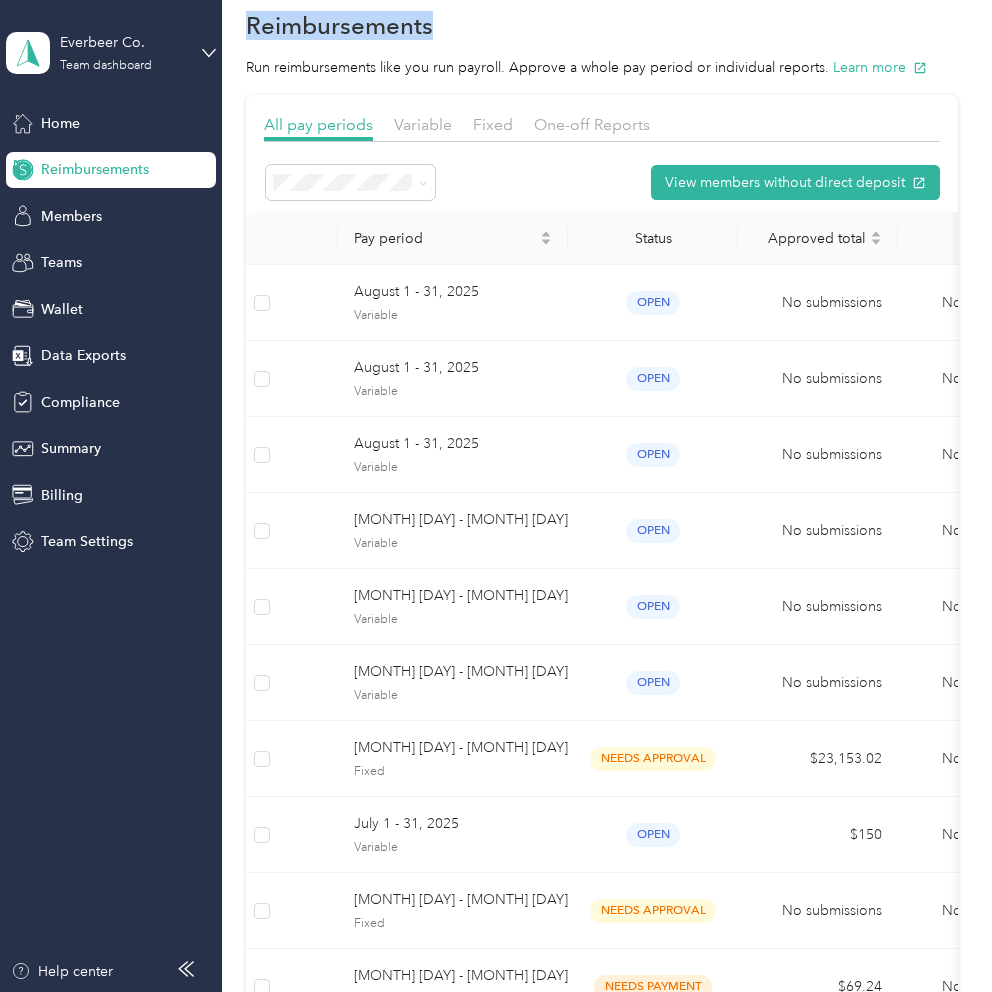 click on "Reimbursements" at bounding box center [339, 25] 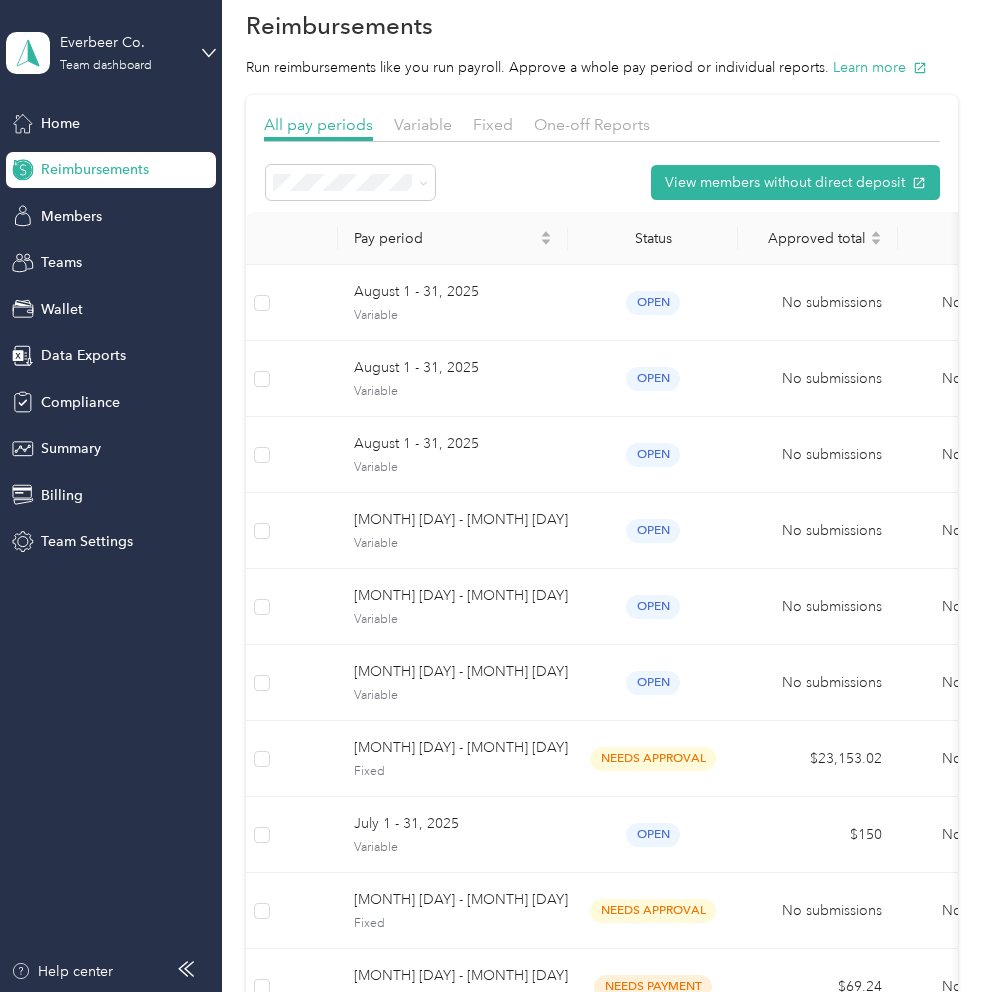 click on "Reimbursements" at bounding box center (601, 25) 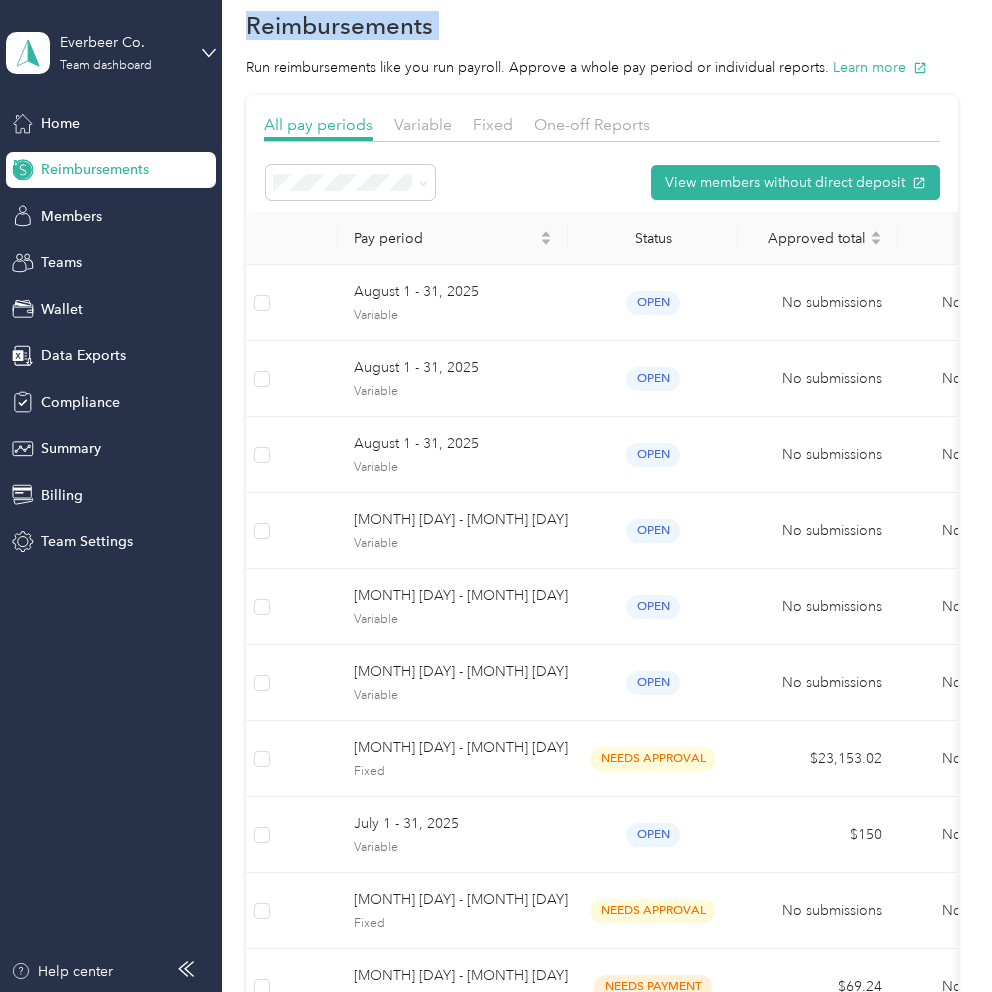 click on "Reimbursements" at bounding box center [601, 25] 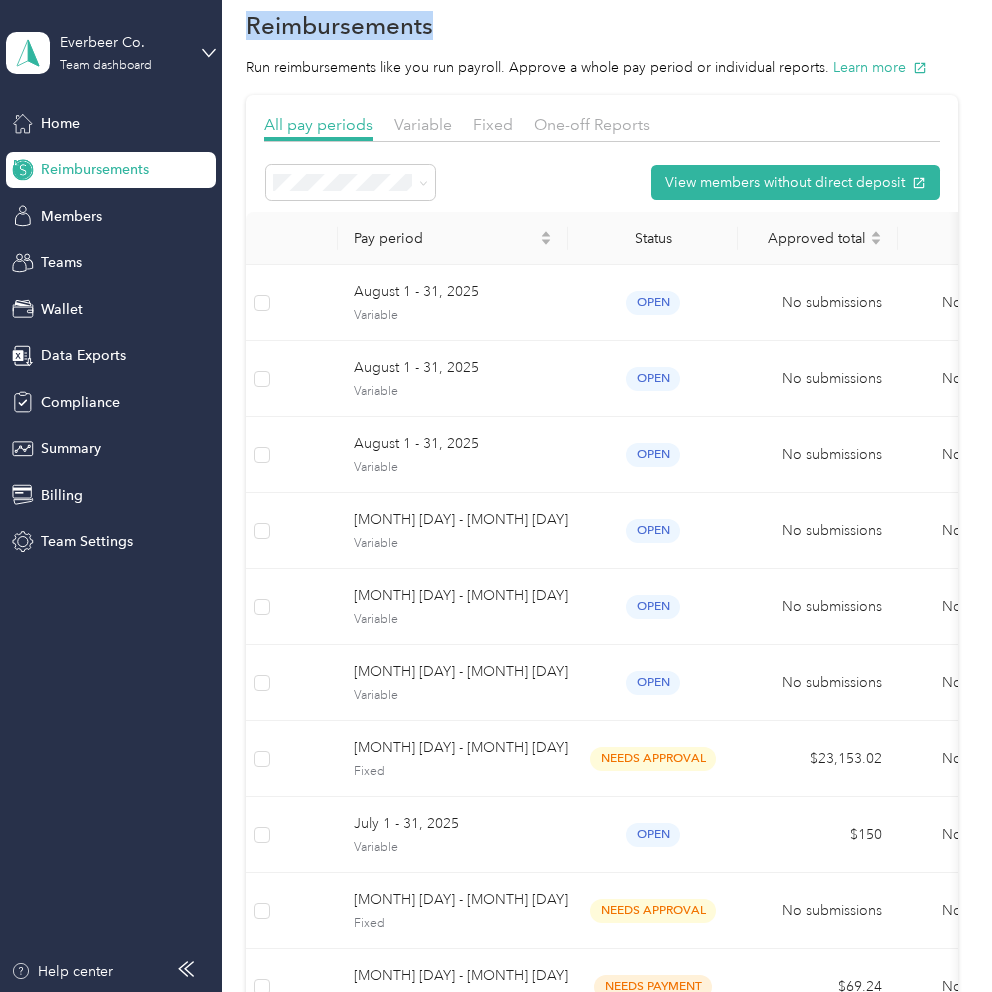 click on "Reimbursements" at bounding box center (339, 25) 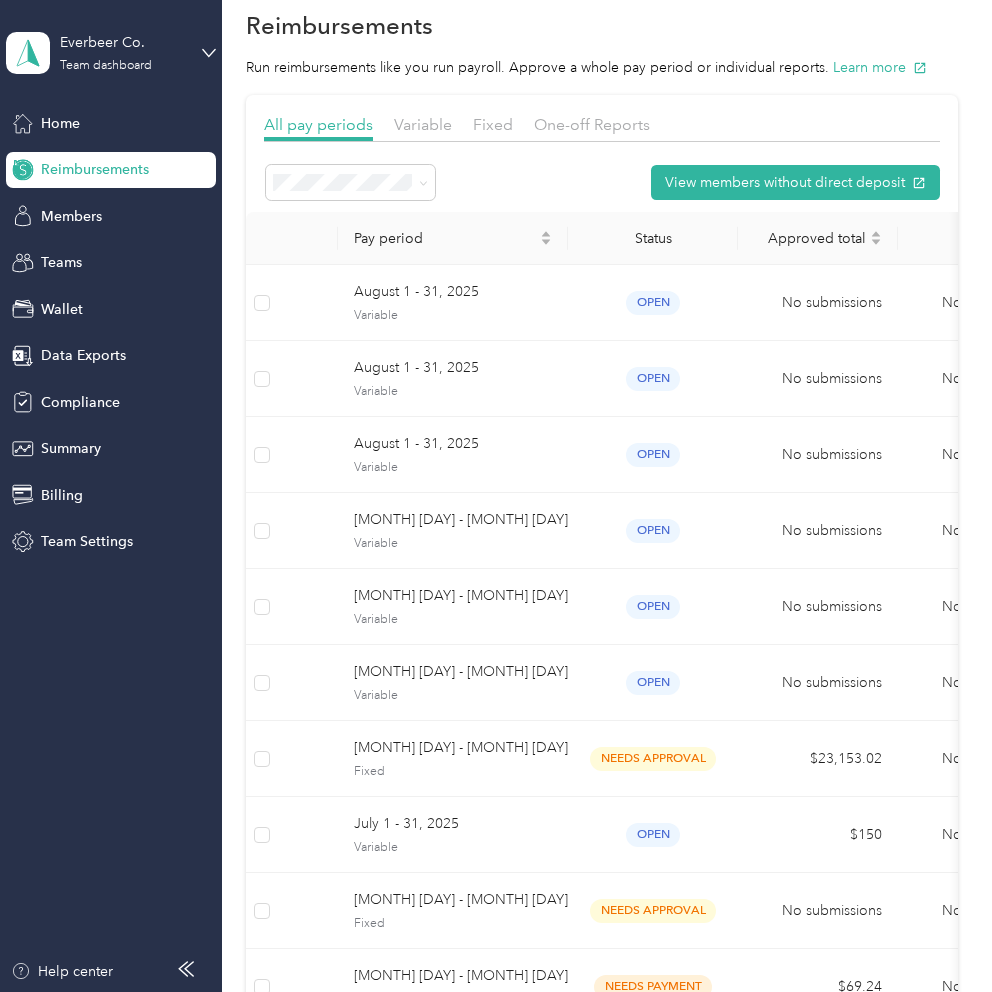 click on "Reimbursements" at bounding box center (601, 25) 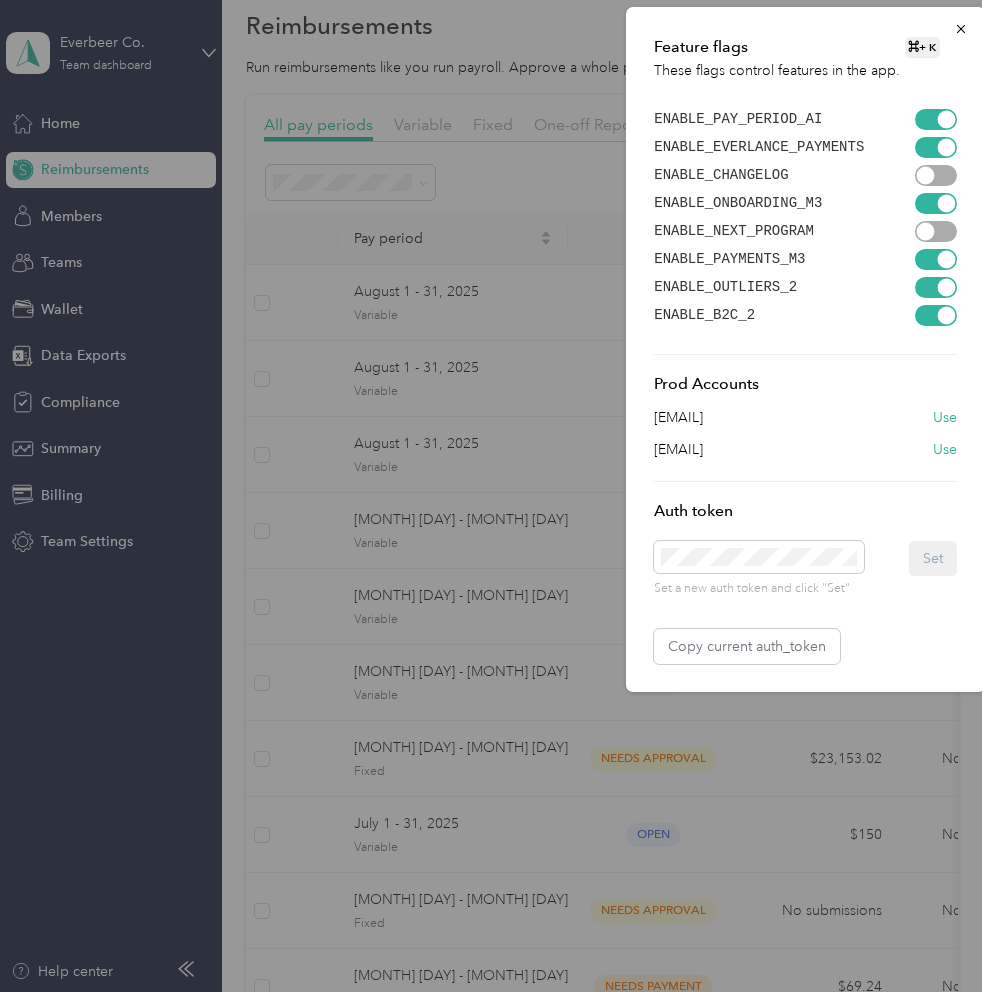 click on "ENABLE_OUTLIERS_2" at bounding box center (725, 287) 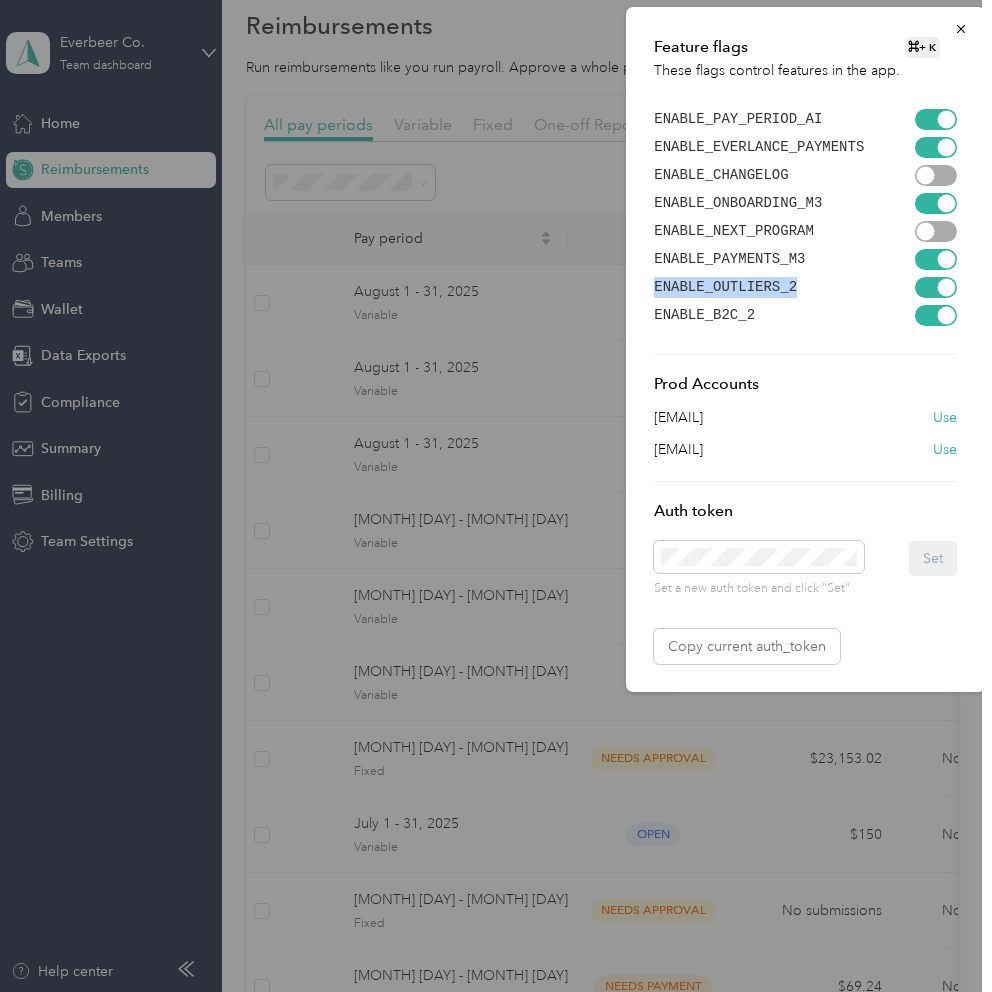 click on "ENABLE_OUTLIERS_2" at bounding box center (725, 287) 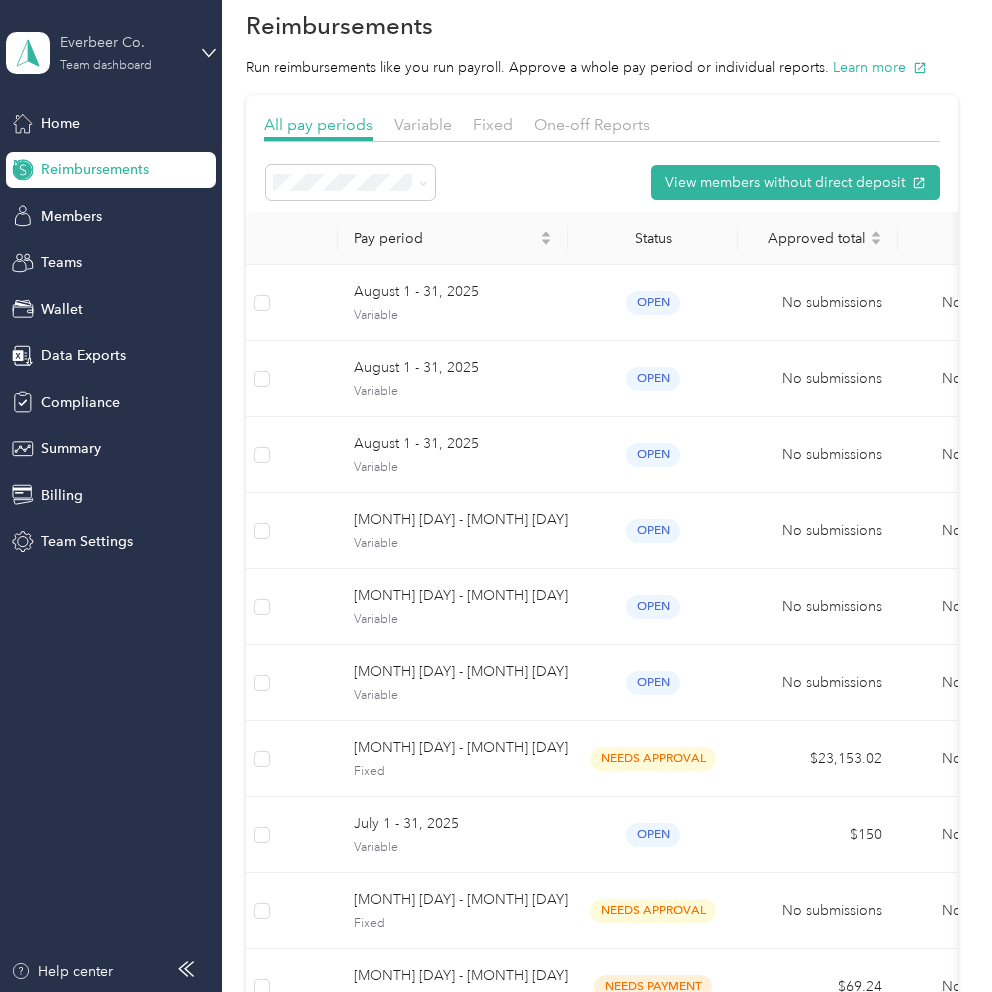 click on "Everbeer Co. Team dashboard" at bounding box center (122, 52) 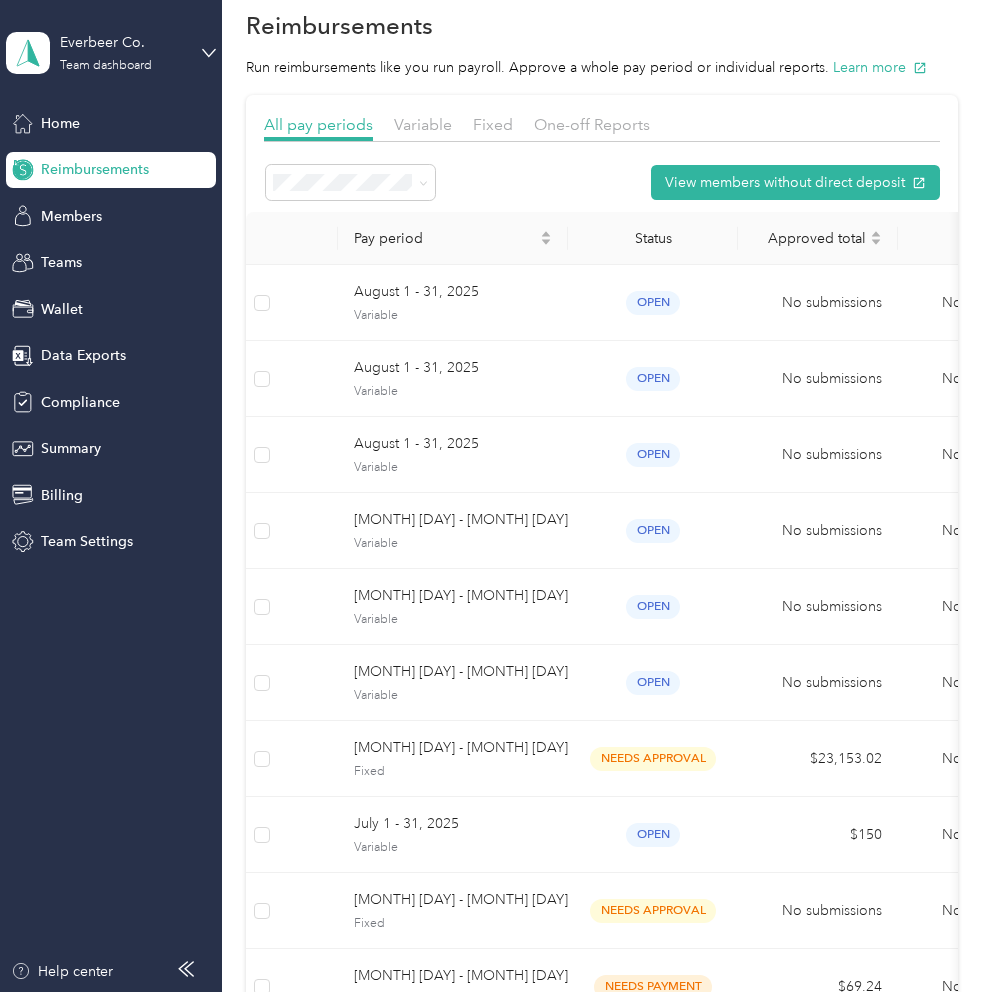 click on "Log out" at bounding box center (62, 255) 